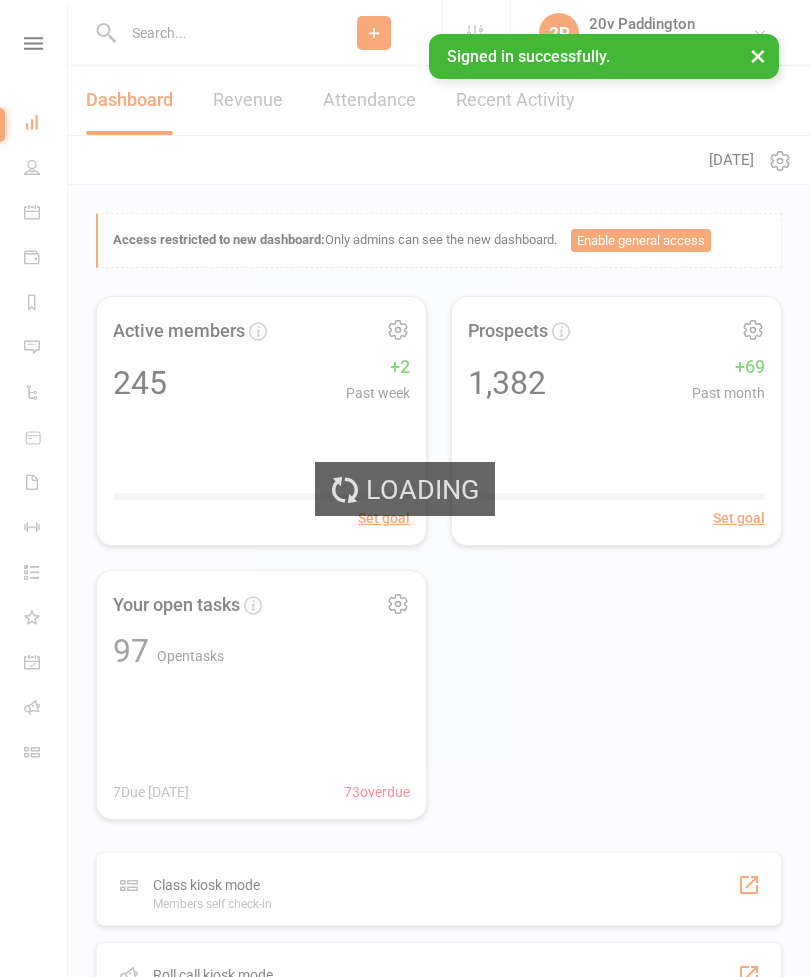 scroll, scrollTop: 0, scrollLeft: 0, axis: both 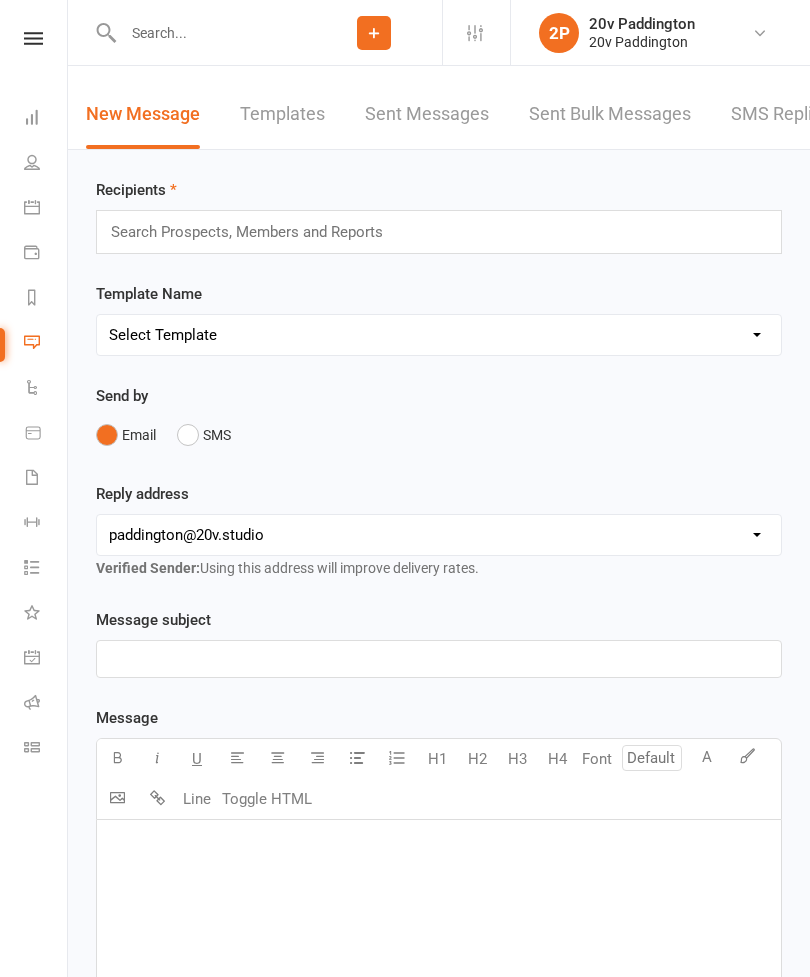 click on "SMS Replies  3" at bounding box center [791, 114] 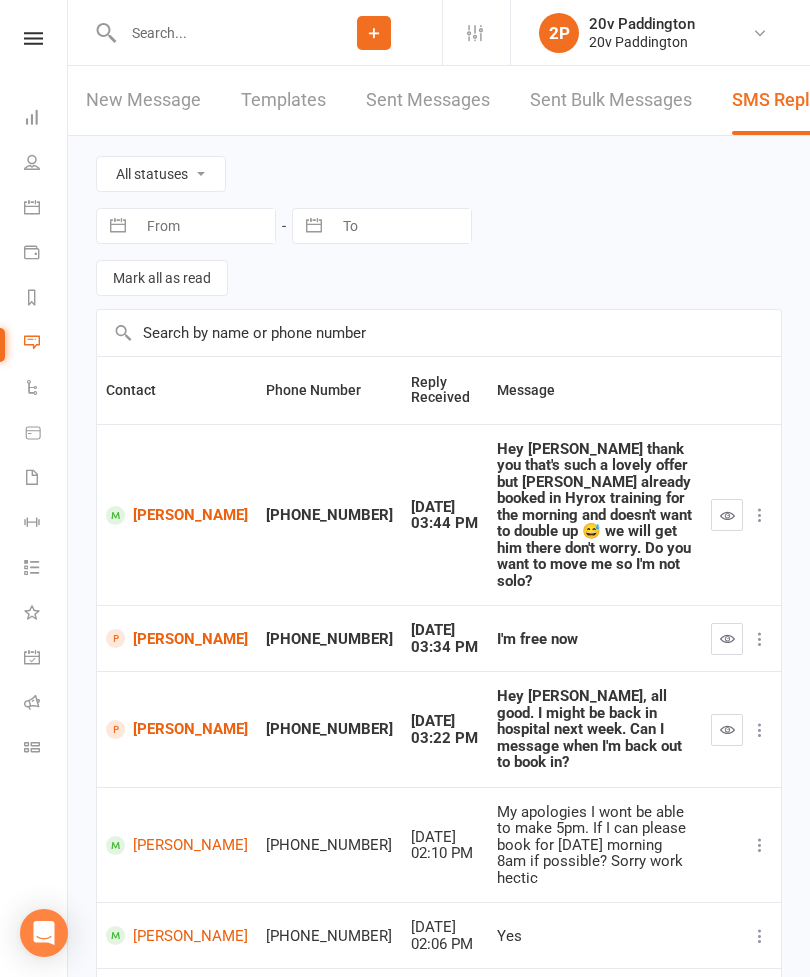 click at bounding box center [211, 33] 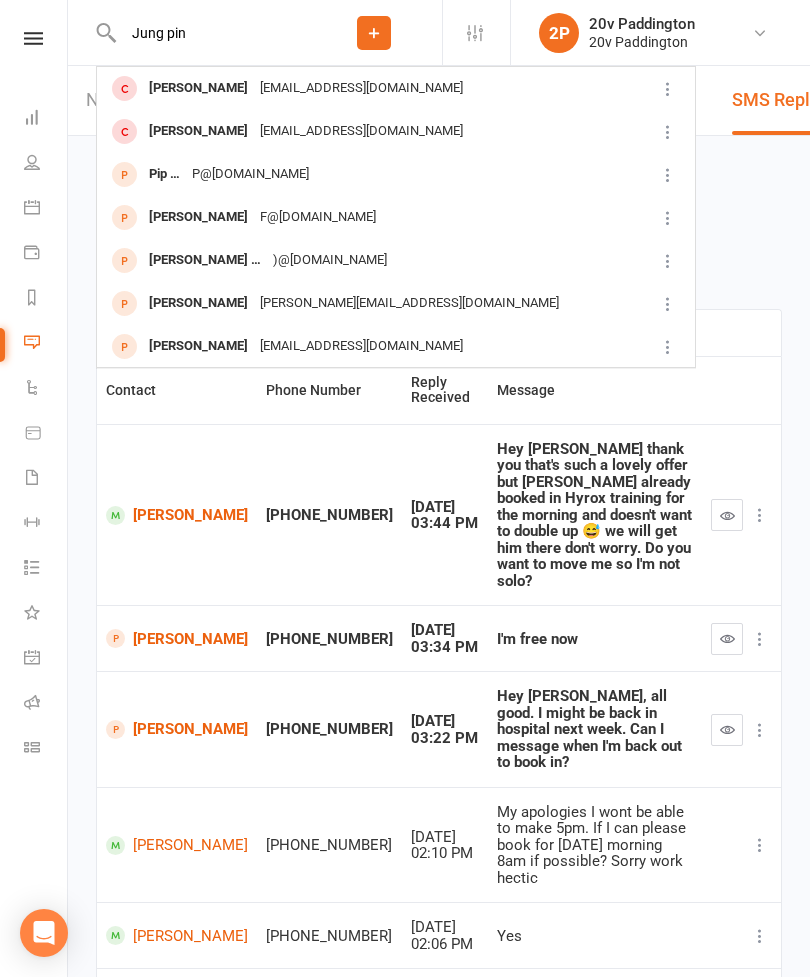 type on "Jung pin" 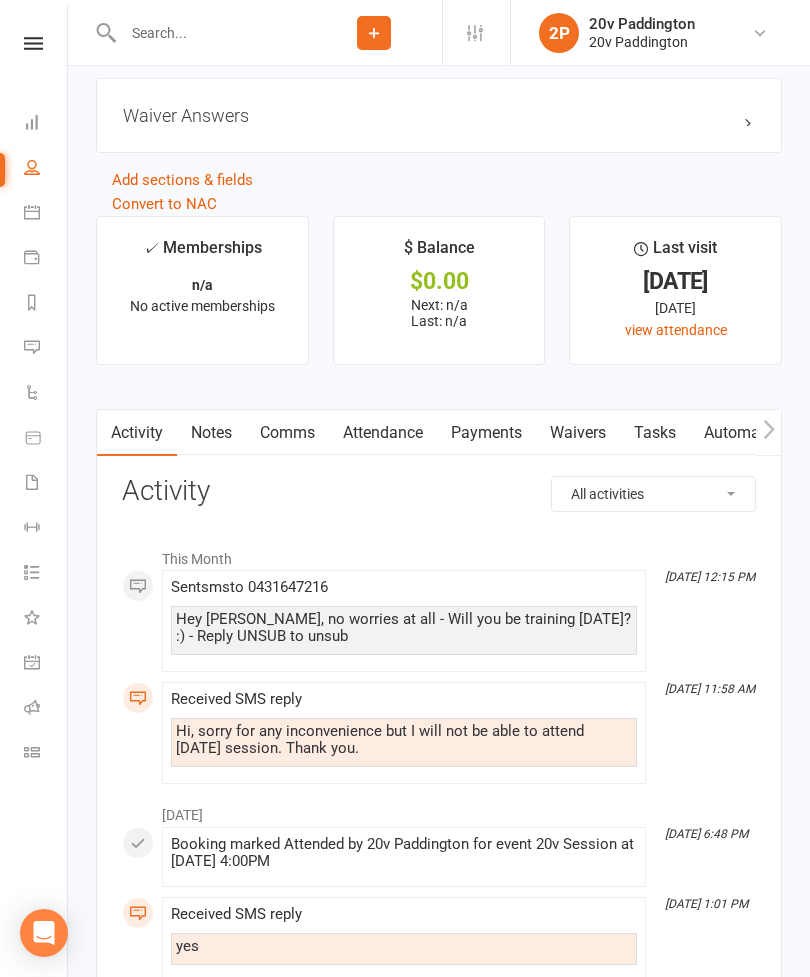 scroll, scrollTop: 2353, scrollLeft: 0, axis: vertical 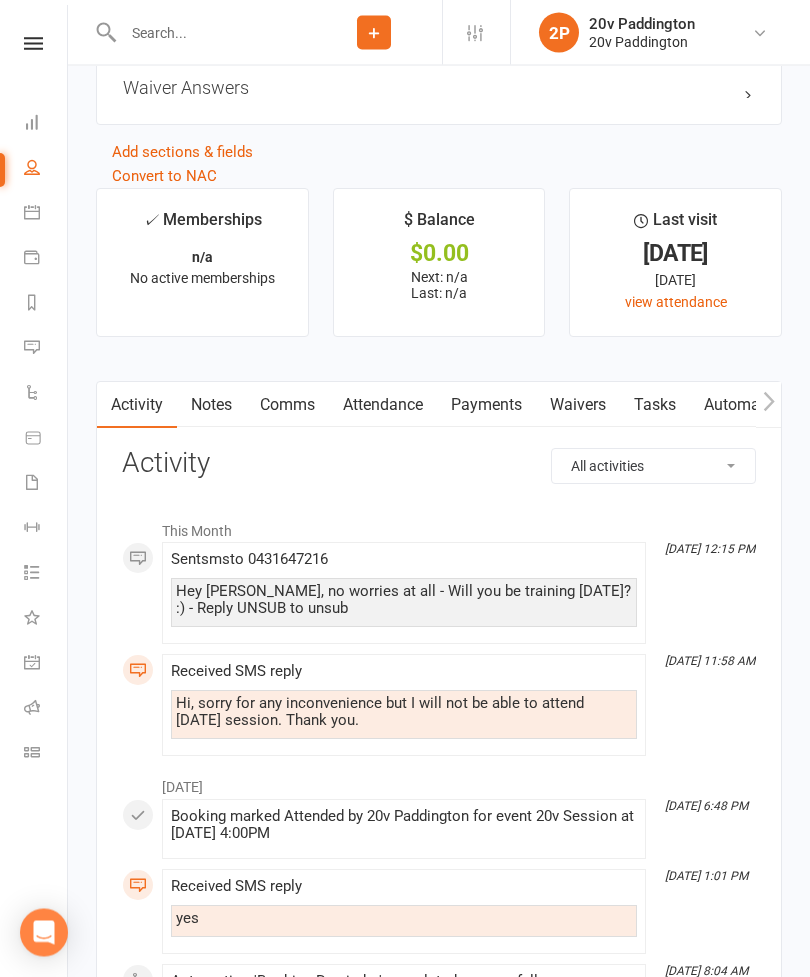click on "Notes" at bounding box center (211, 406) 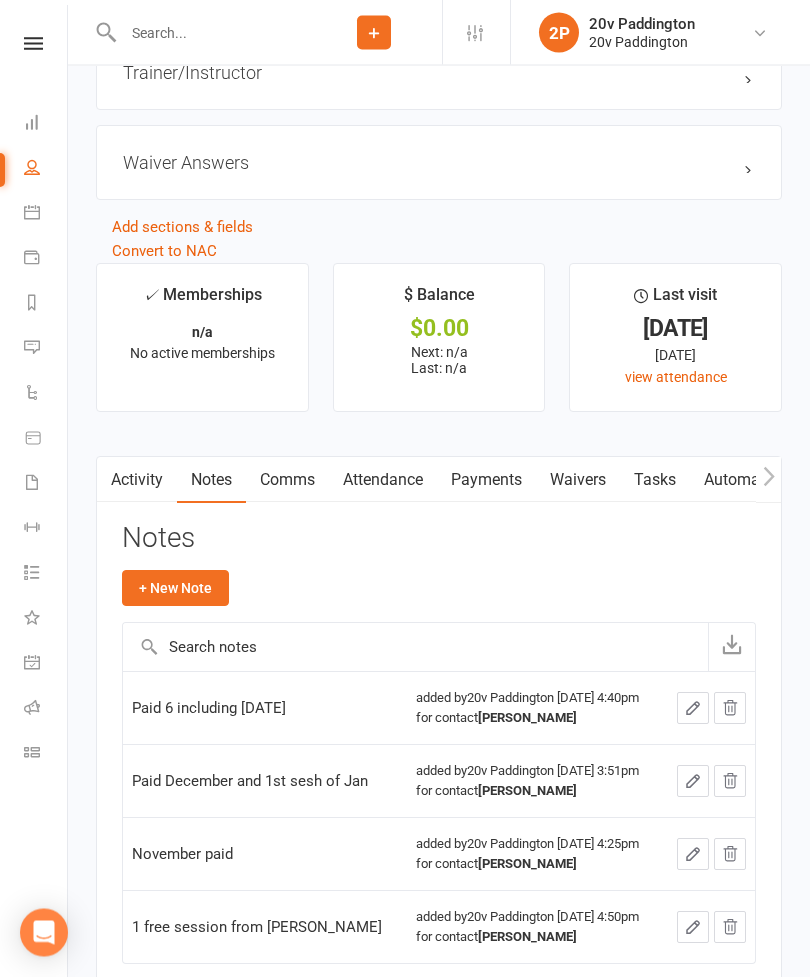 scroll, scrollTop: 2276, scrollLeft: 0, axis: vertical 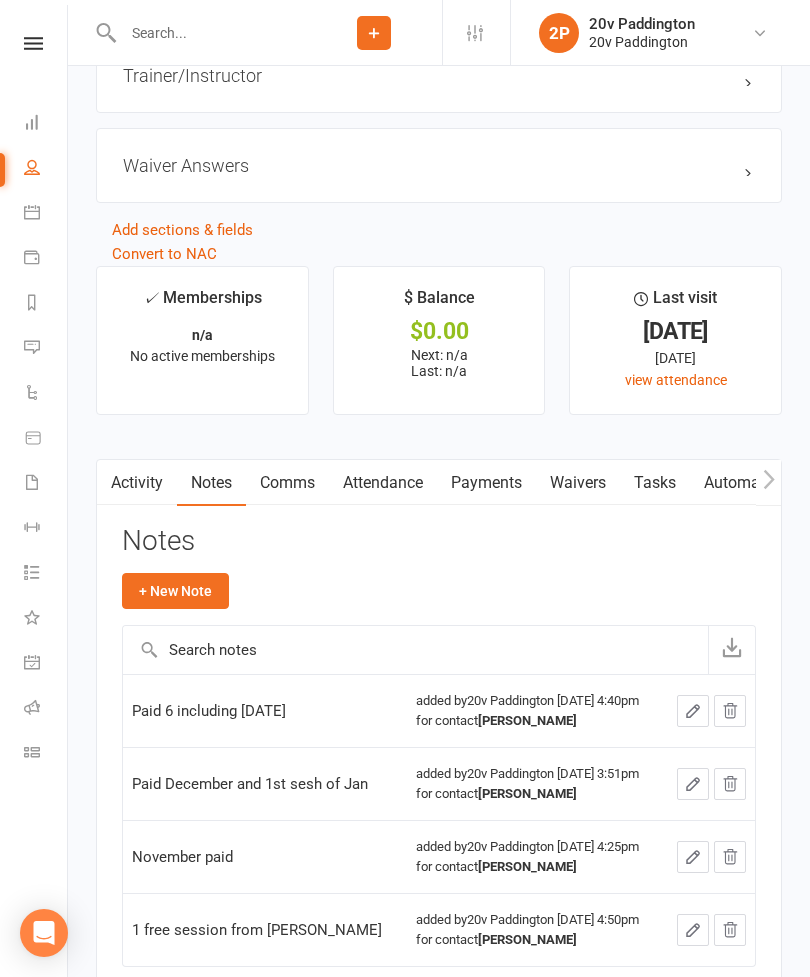 click on "+ New Note" at bounding box center (175, 591) 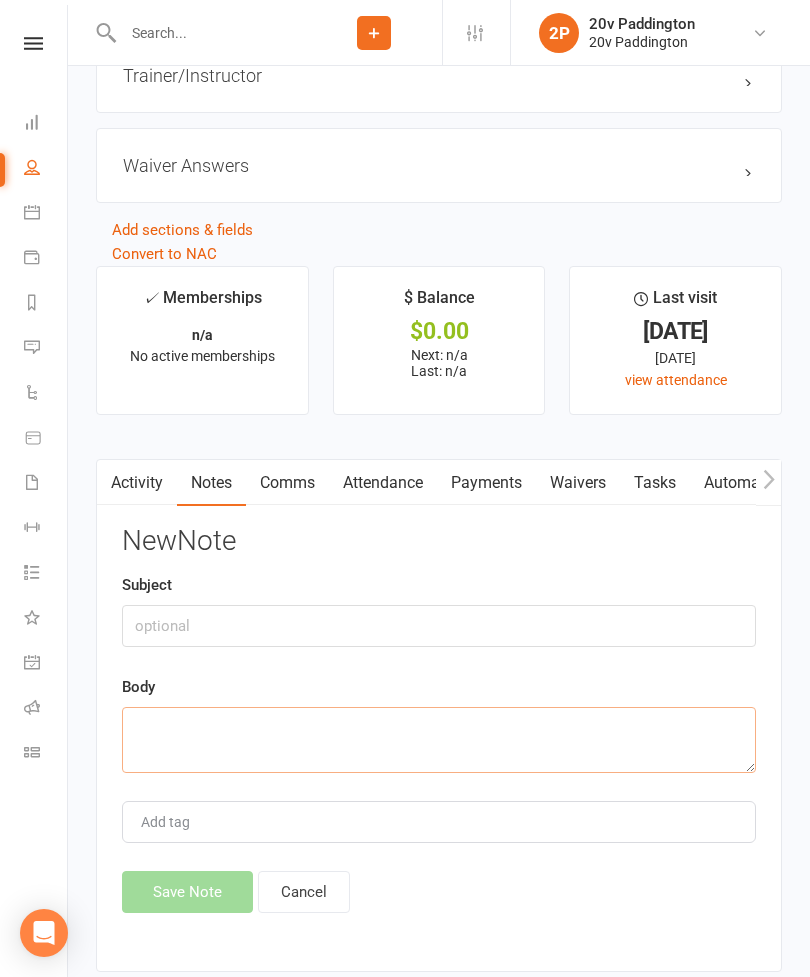 click at bounding box center [439, 740] 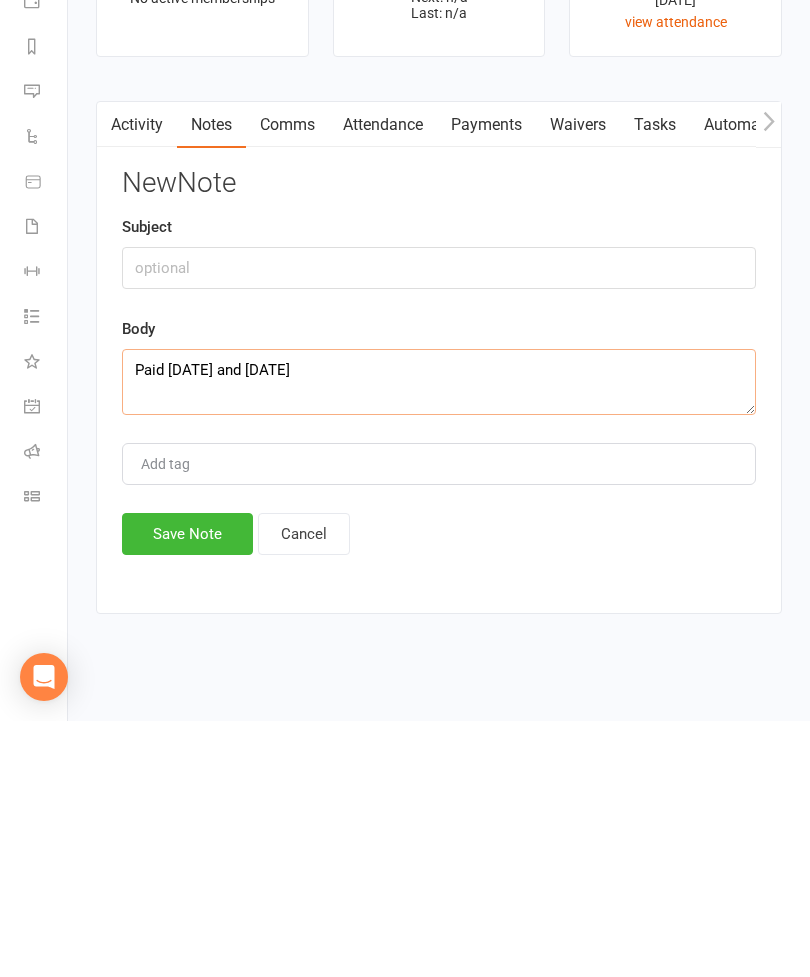 type on "Paid [DATE] and [DATE]" 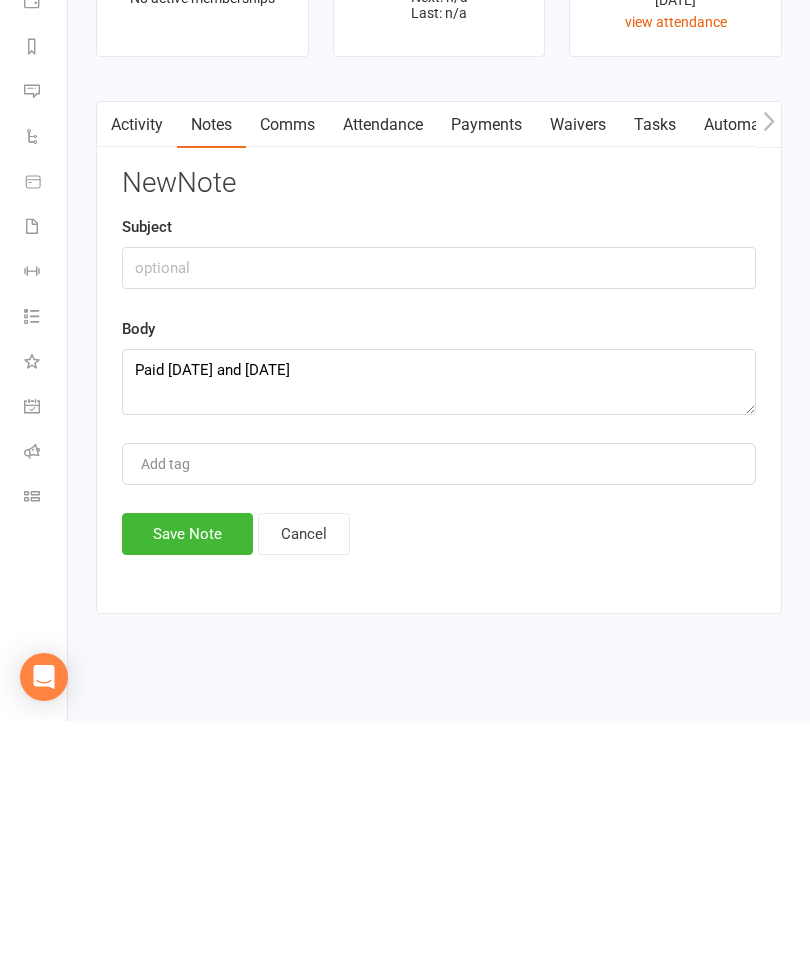 click on "Save Note" at bounding box center [187, 790] 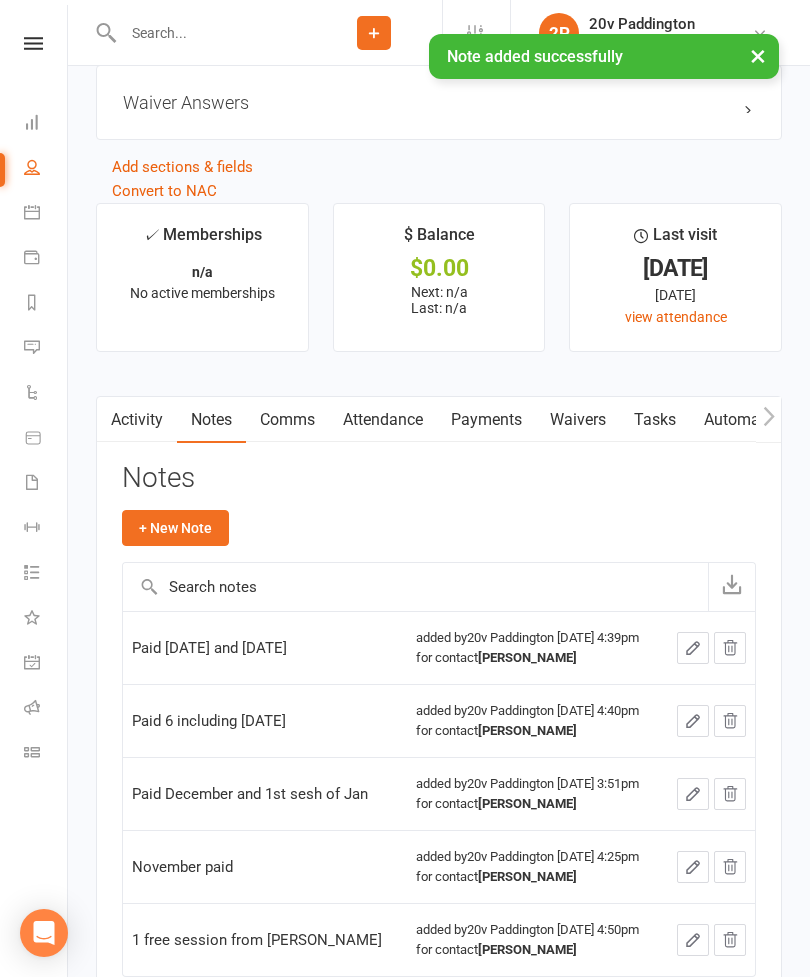 click on "Activity" at bounding box center (137, 420) 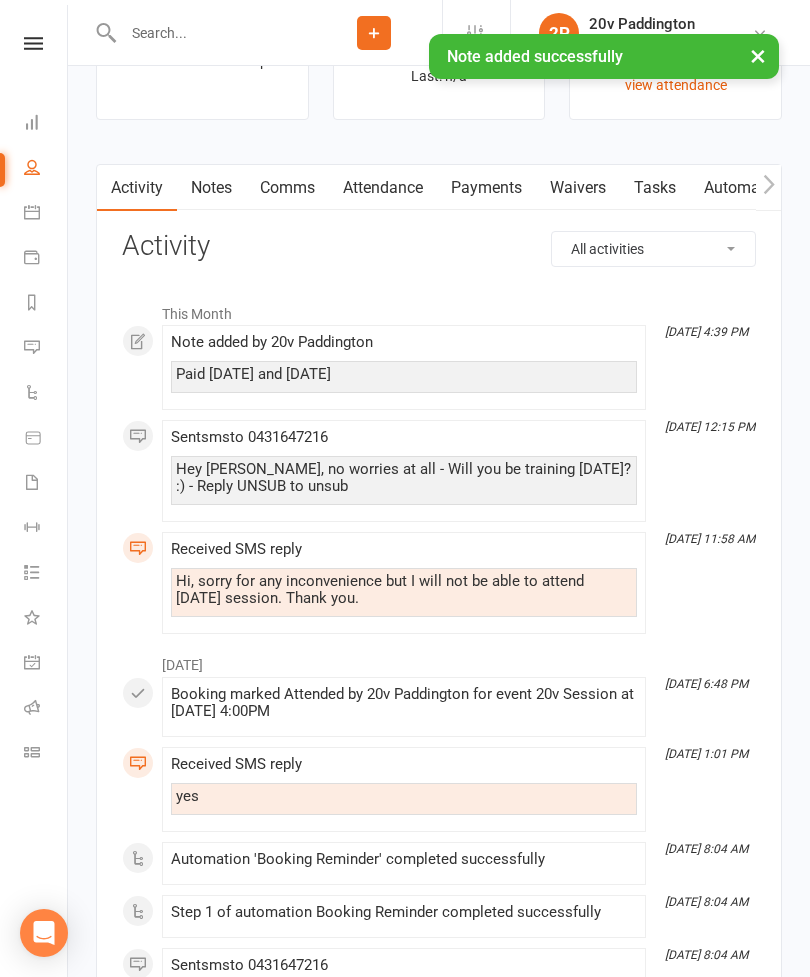 scroll, scrollTop: 2570, scrollLeft: 0, axis: vertical 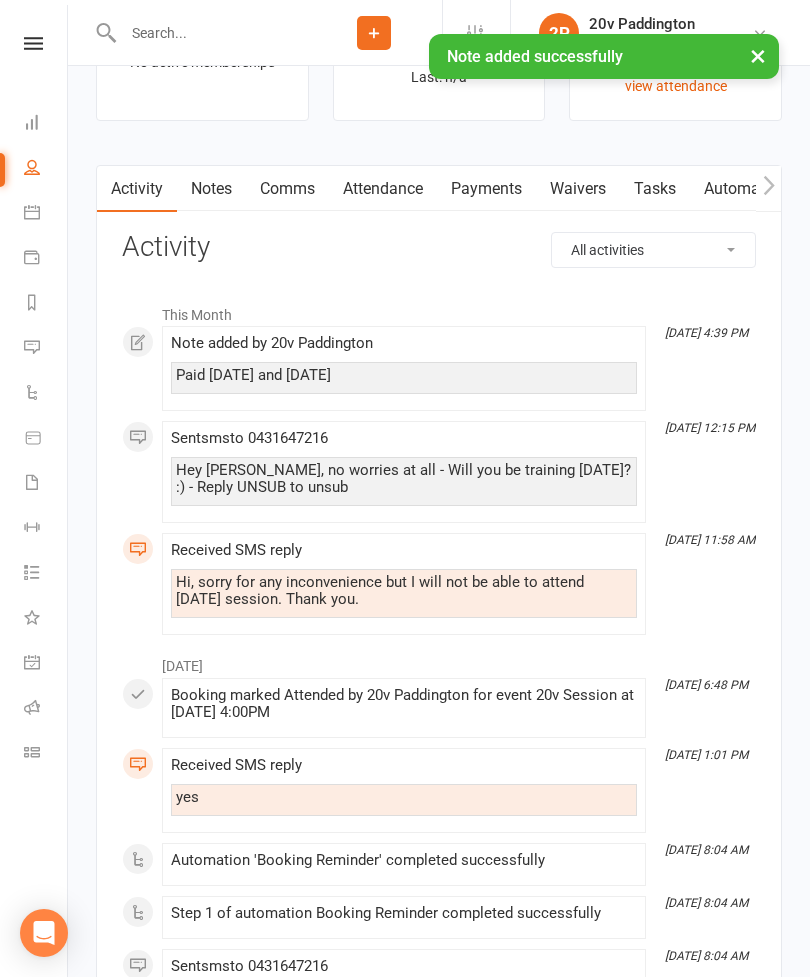 click on "Attendance" at bounding box center (383, 189) 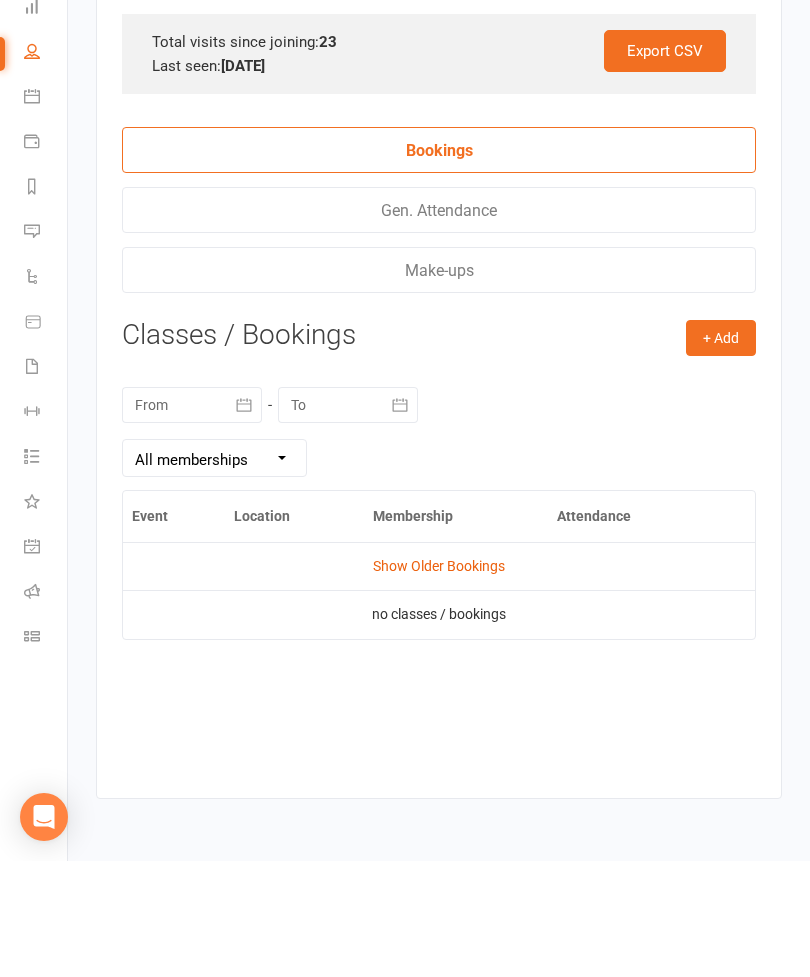 scroll, scrollTop: 3052, scrollLeft: 0, axis: vertical 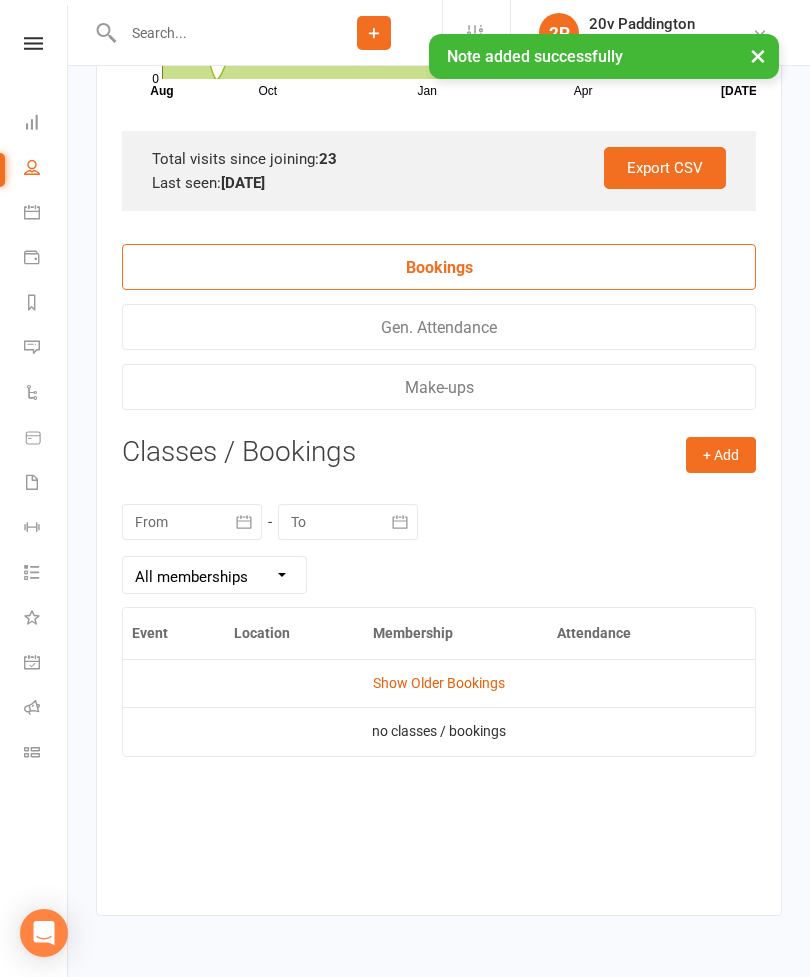 click on "Show Older Bookings" at bounding box center (439, 683) 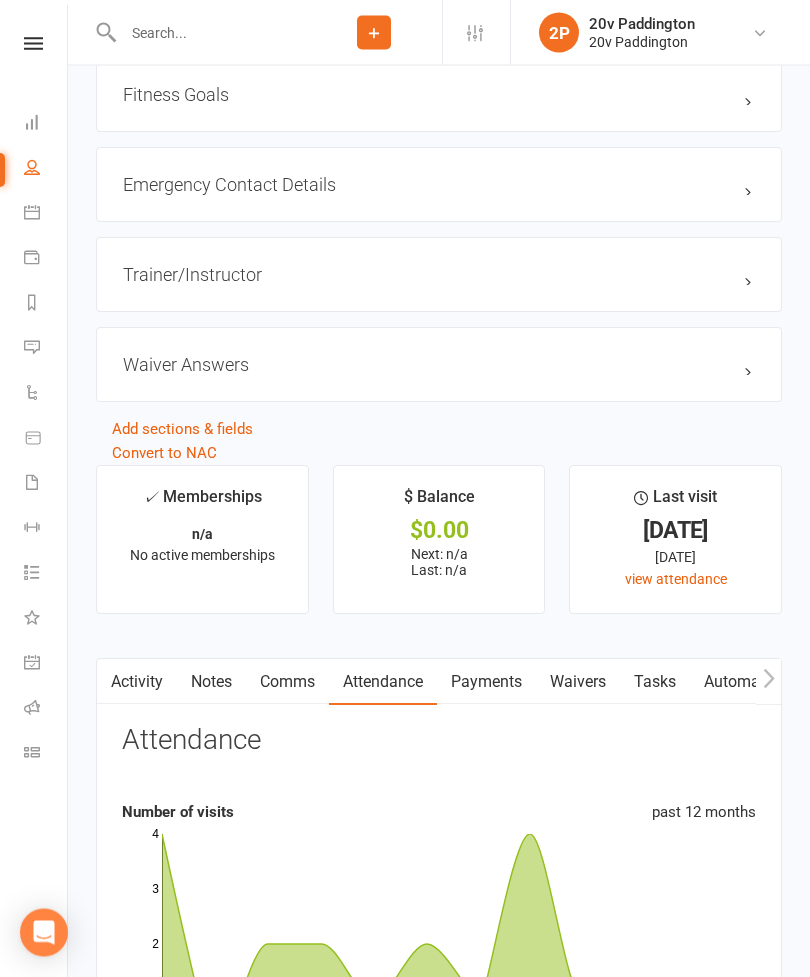 scroll, scrollTop: 2077, scrollLeft: 0, axis: vertical 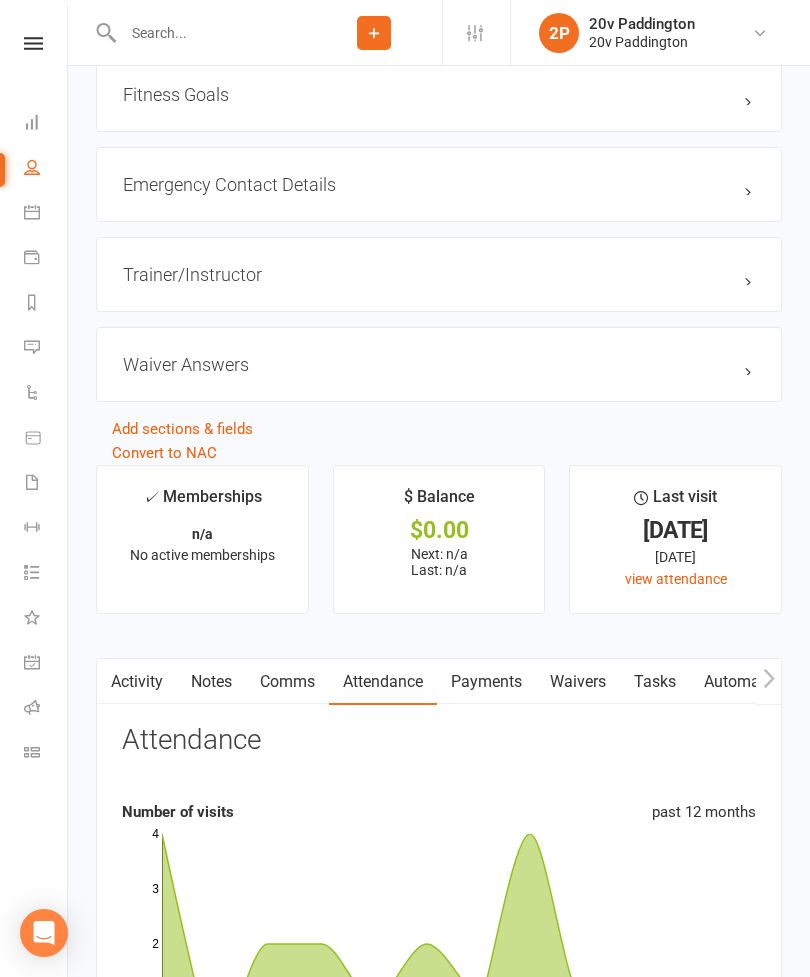 click at bounding box center (32, 212) 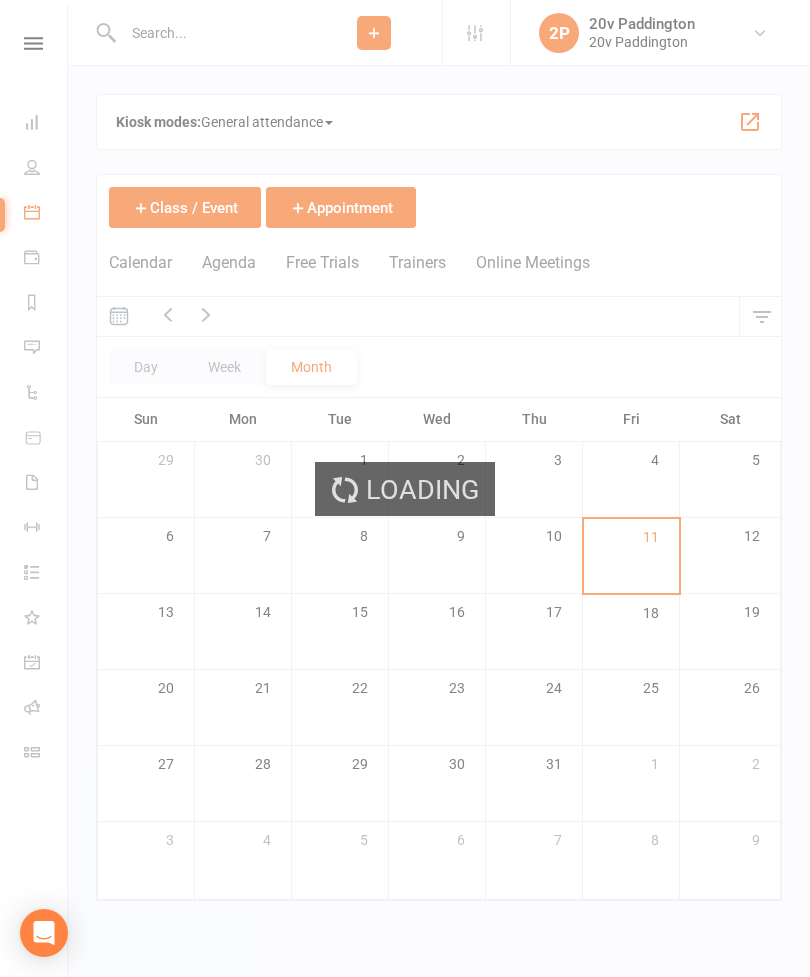scroll, scrollTop: 0, scrollLeft: 0, axis: both 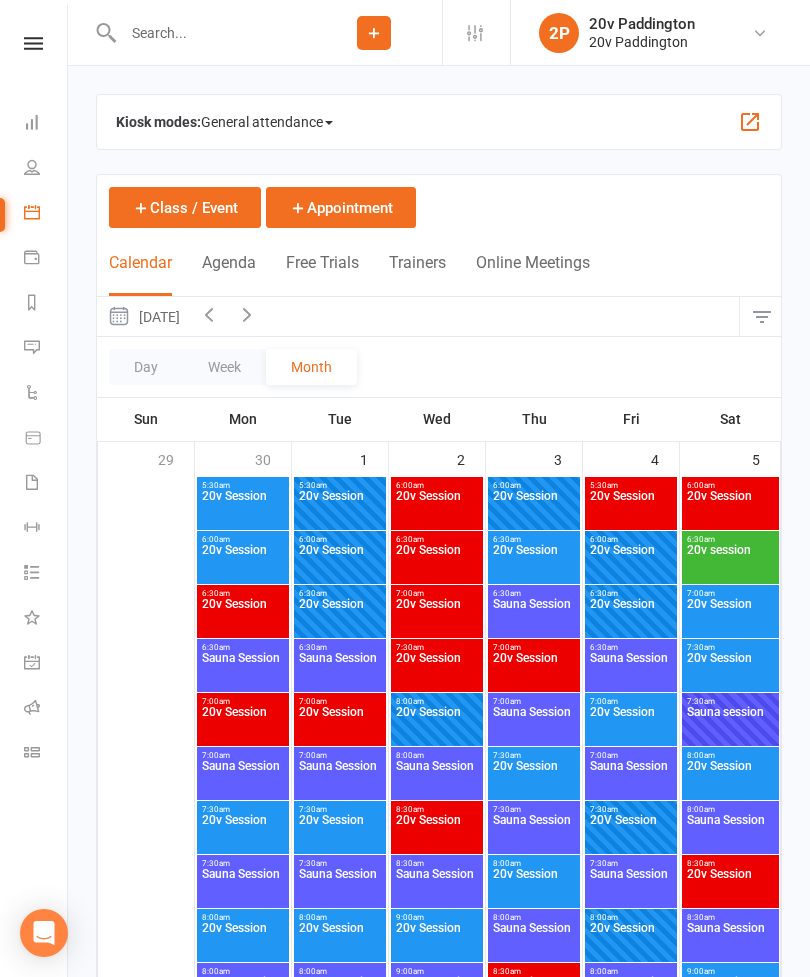 click on "Agenda" at bounding box center (229, 274) 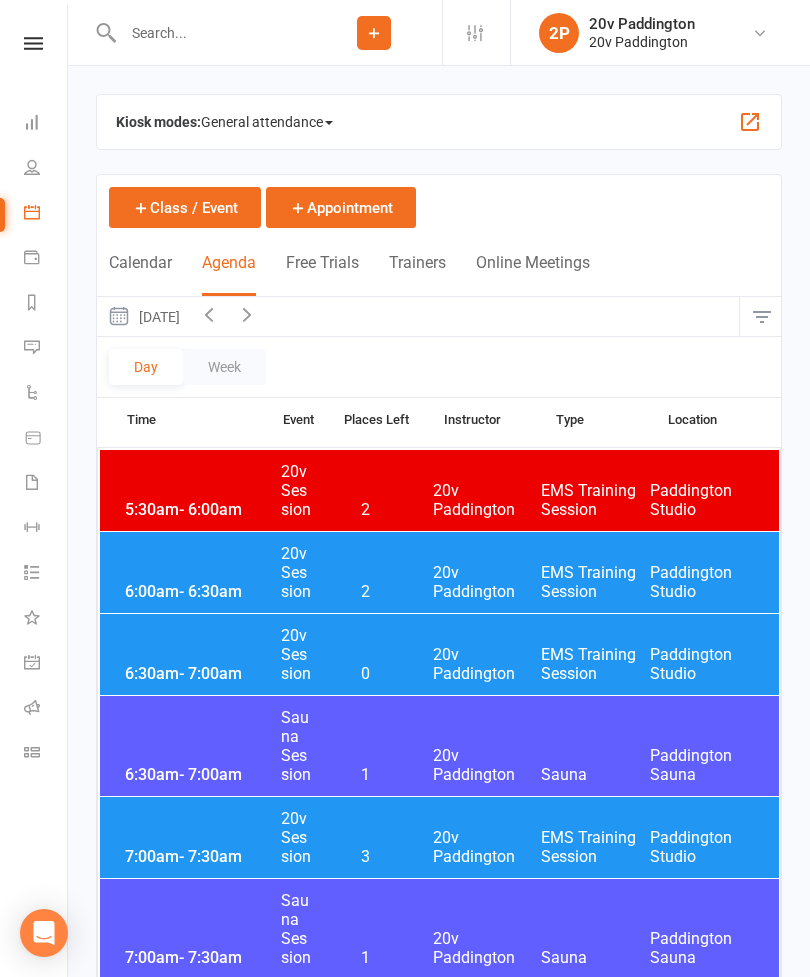 click on "Week" at bounding box center [224, 367] 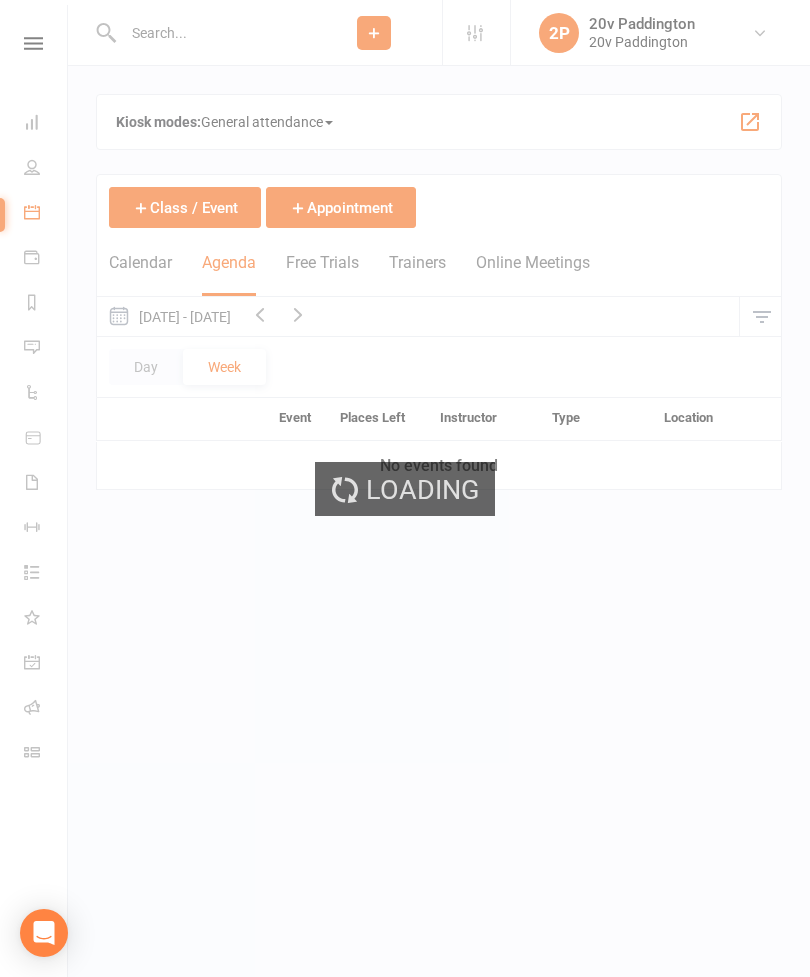 click on "Loading" at bounding box center [405, 488] 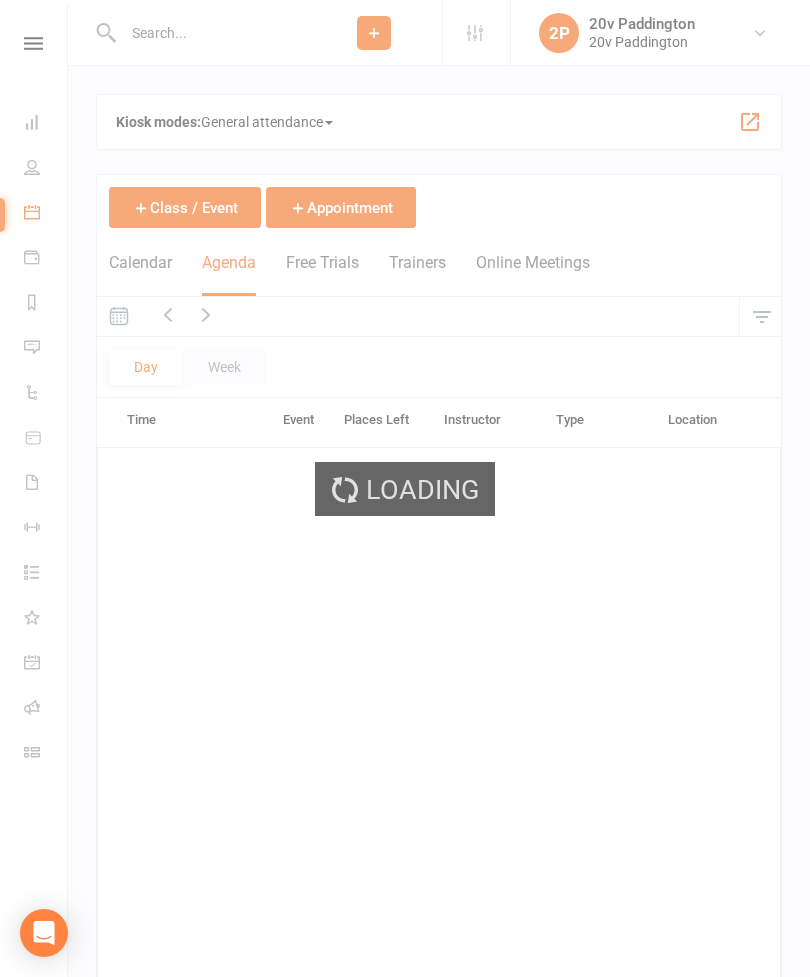 click on "Loading" at bounding box center [405, 488] 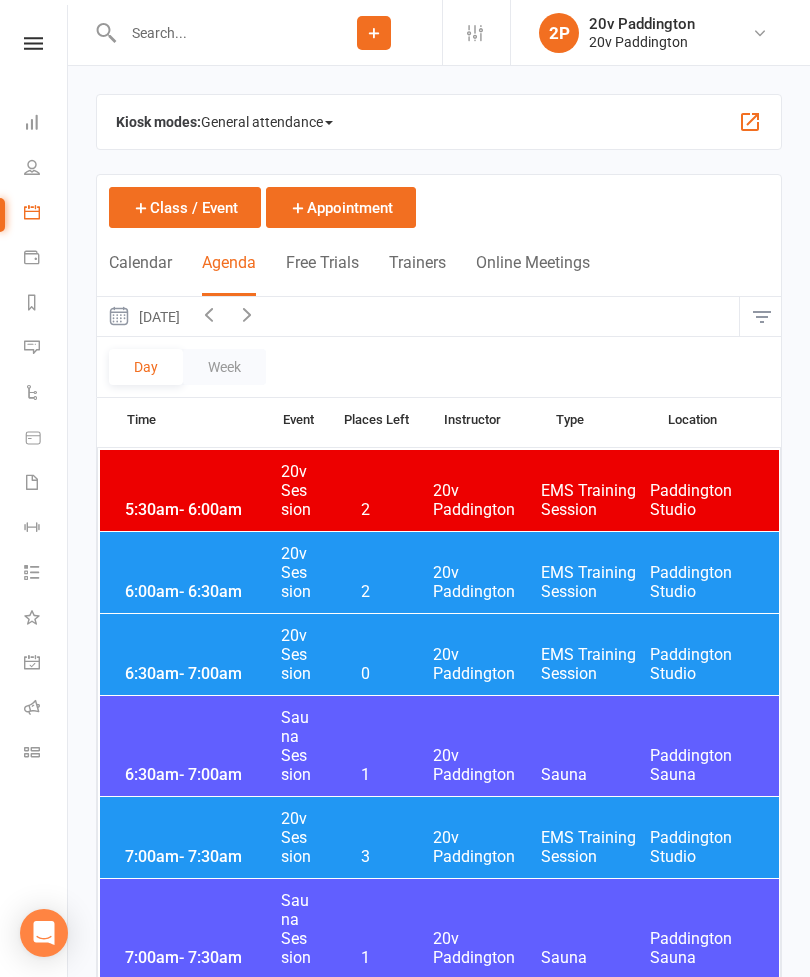 click on "[DATE]" at bounding box center [143, 316] 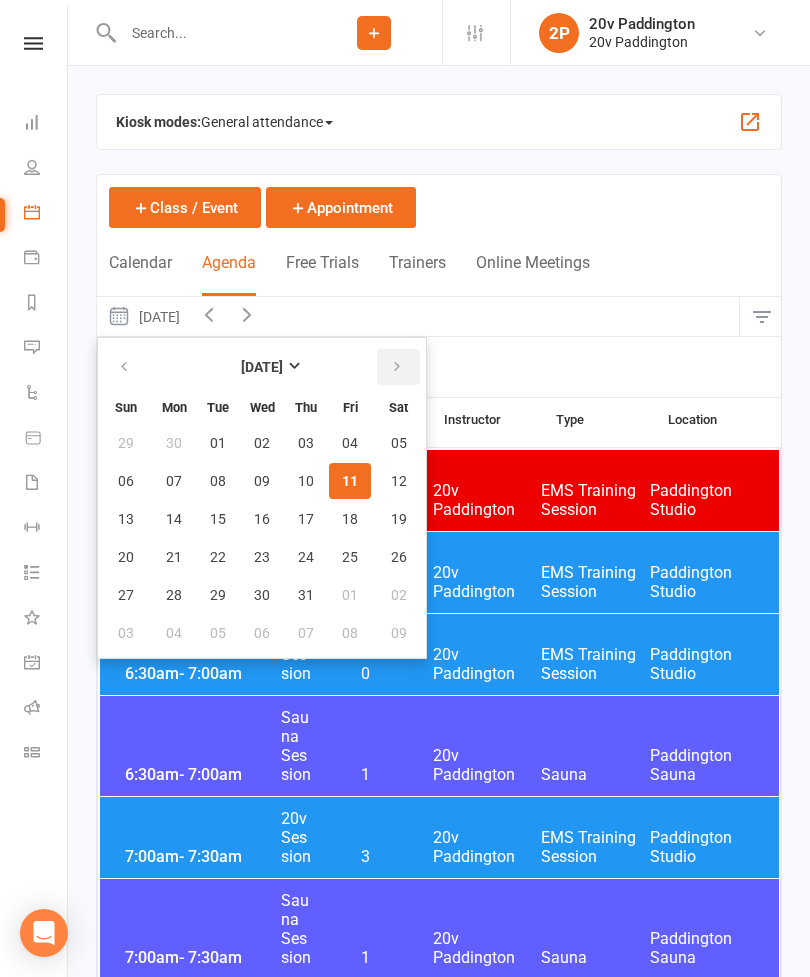 click at bounding box center [397, 367] 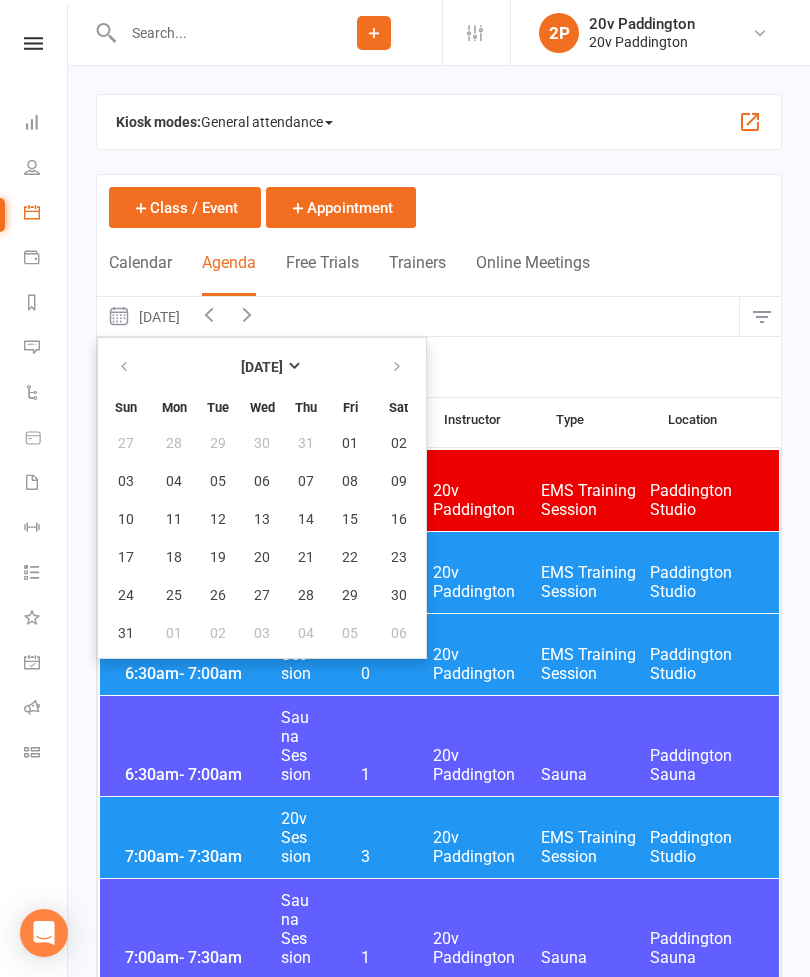 click at bounding box center (32, 347) 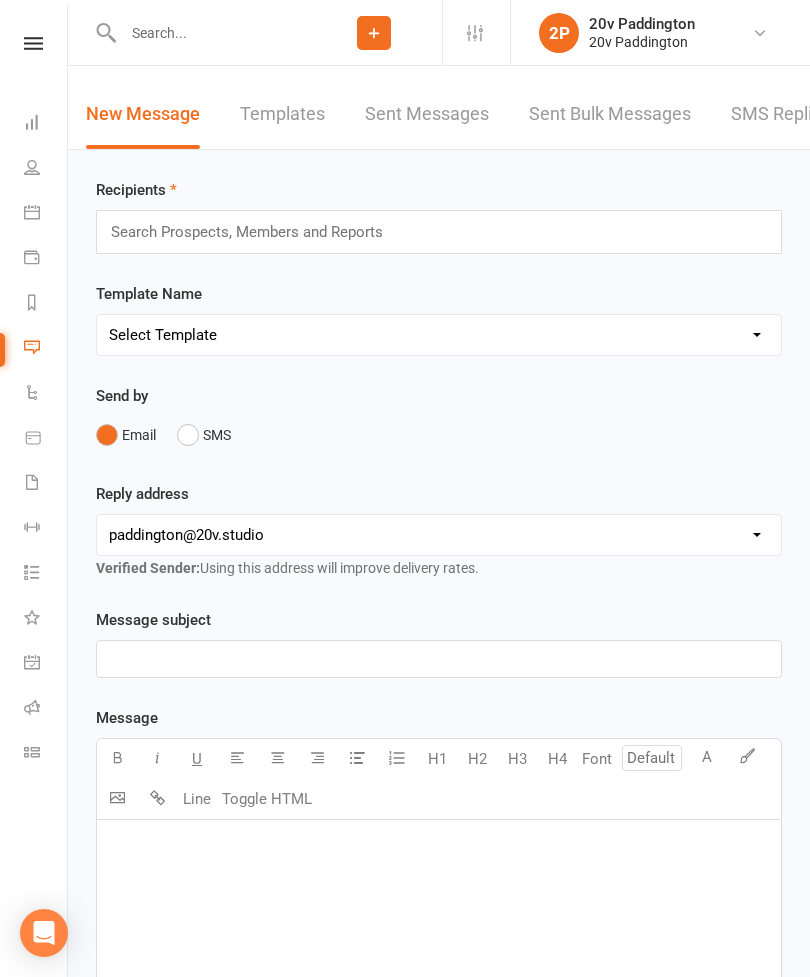 click on "SMS Replies  3" at bounding box center [791, 114] 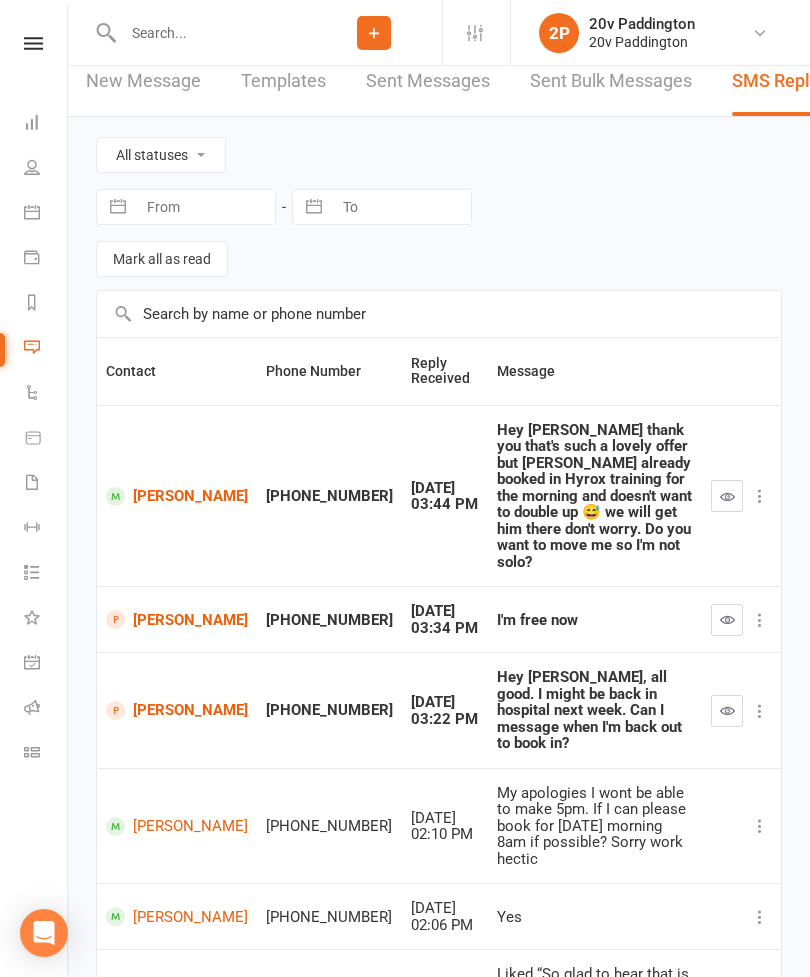 scroll, scrollTop: 15, scrollLeft: 0, axis: vertical 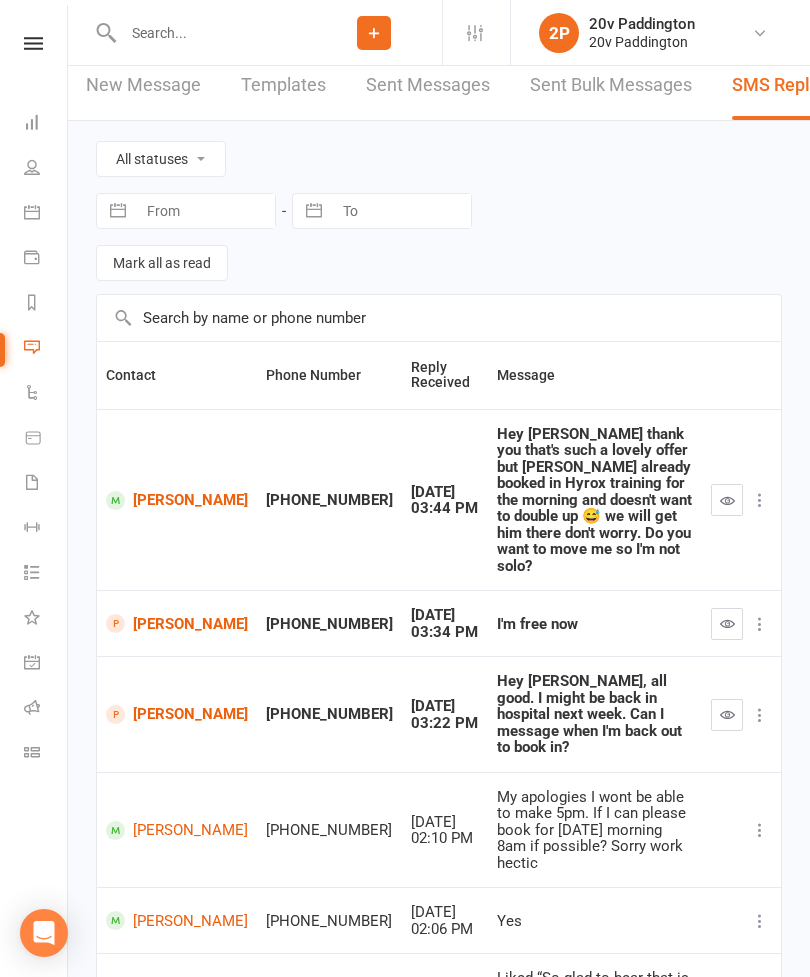 click on "Calendar" at bounding box center [46, 214] 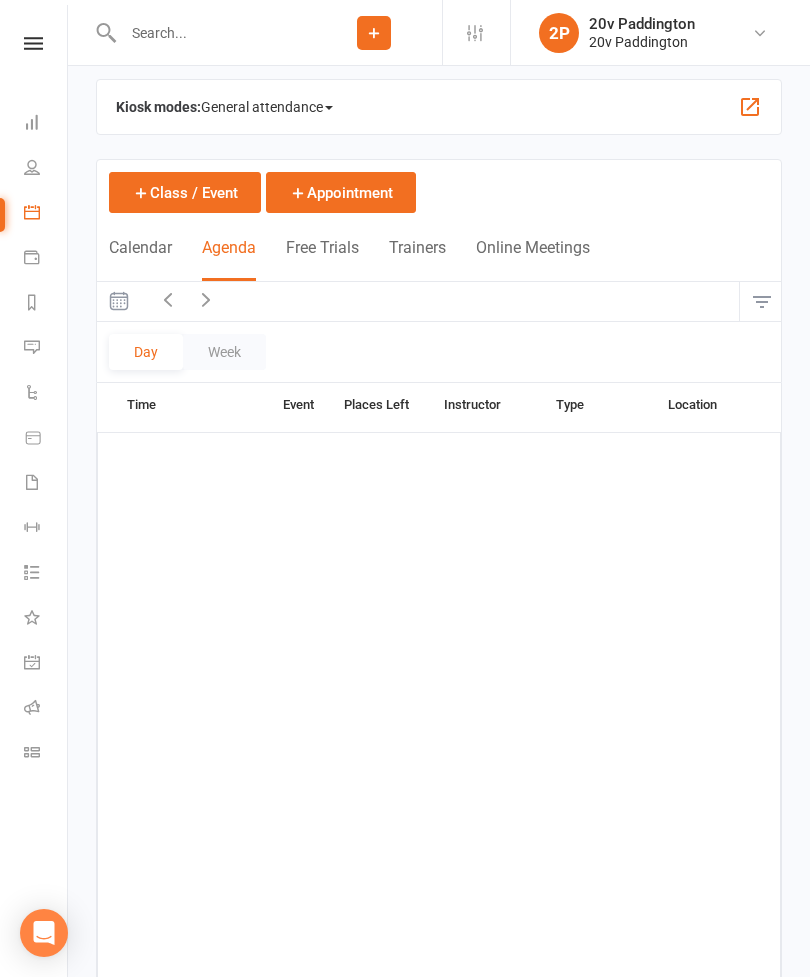scroll, scrollTop: 0, scrollLeft: 0, axis: both 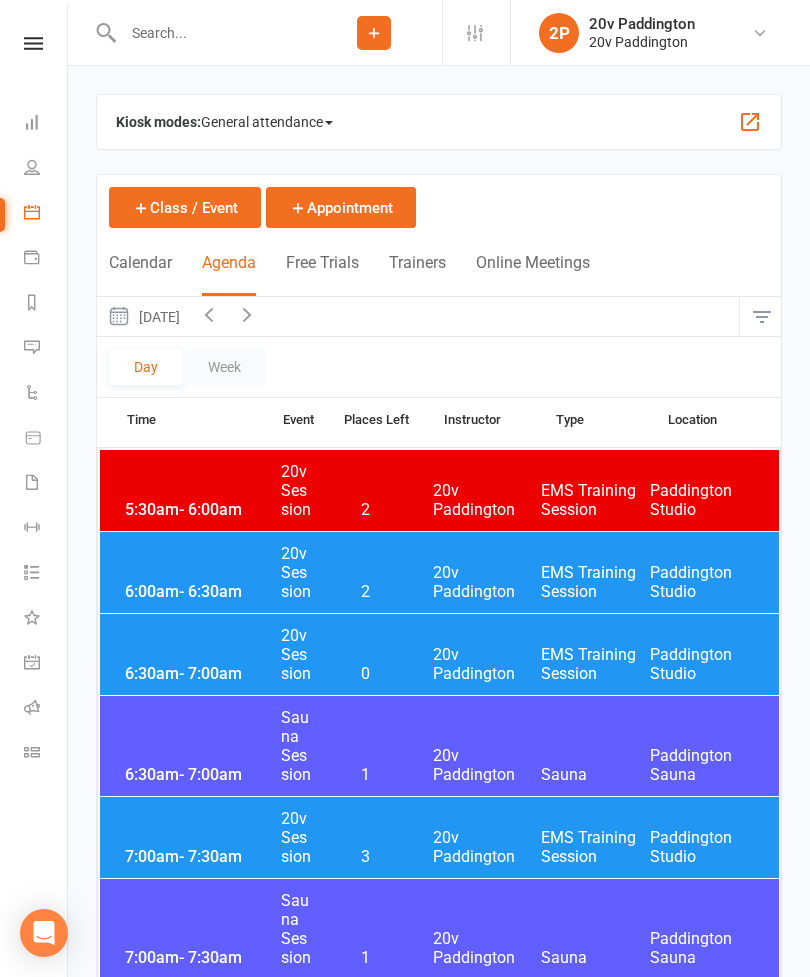 click at bounding box center [211, 33] 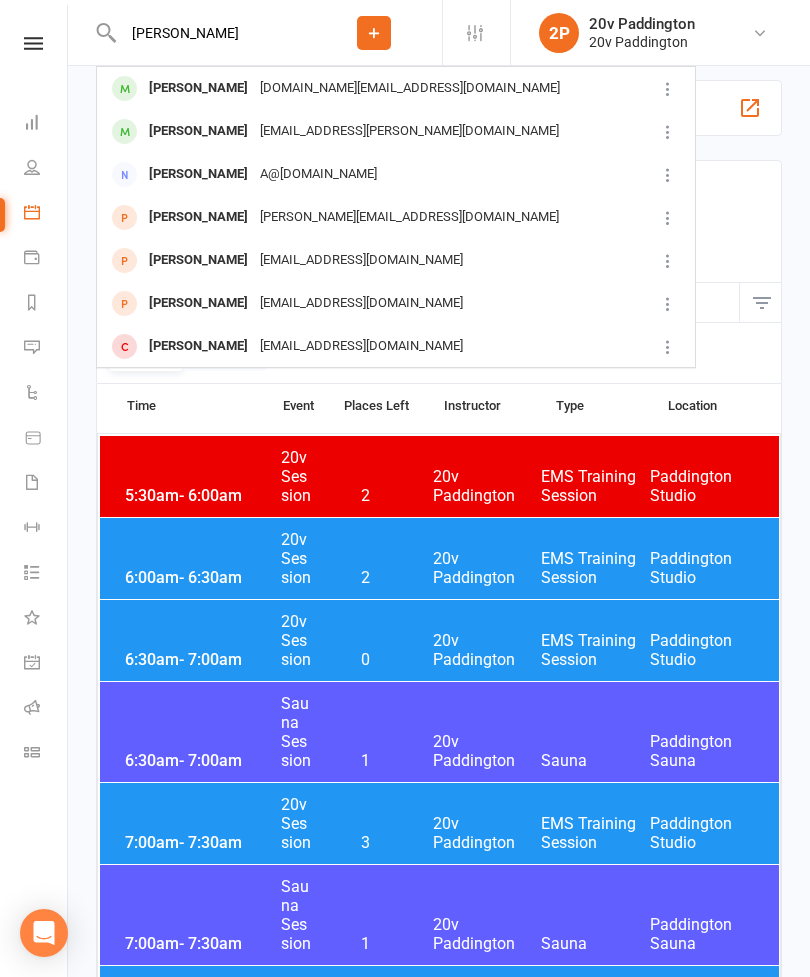 type on "[PERSON_NAME]" 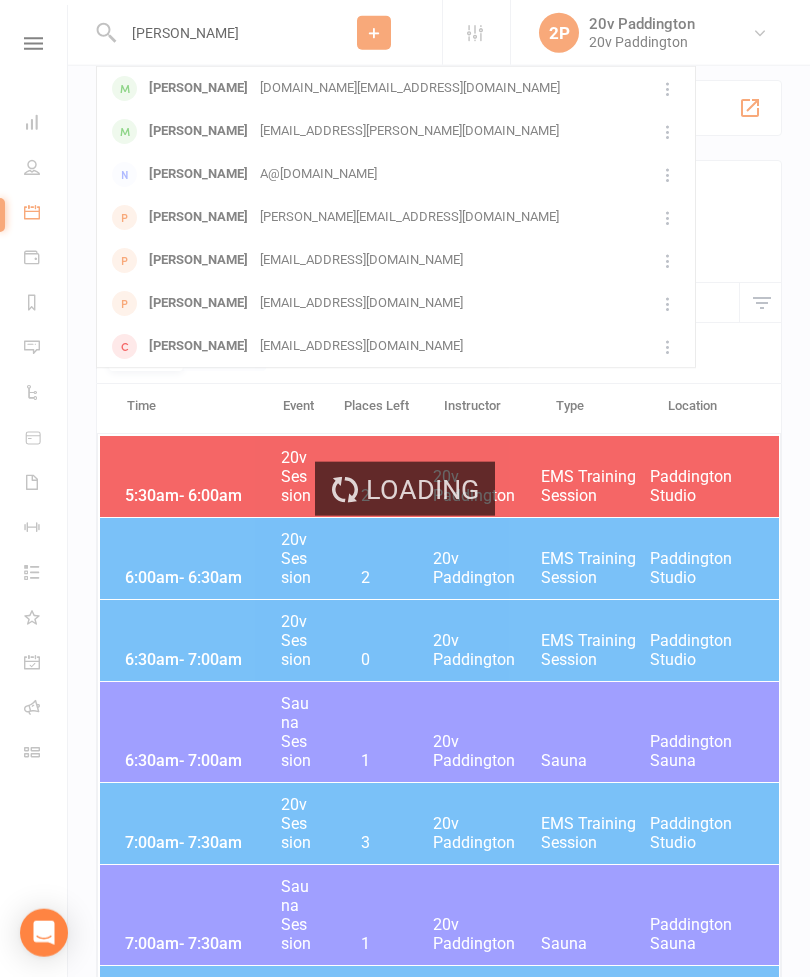 type 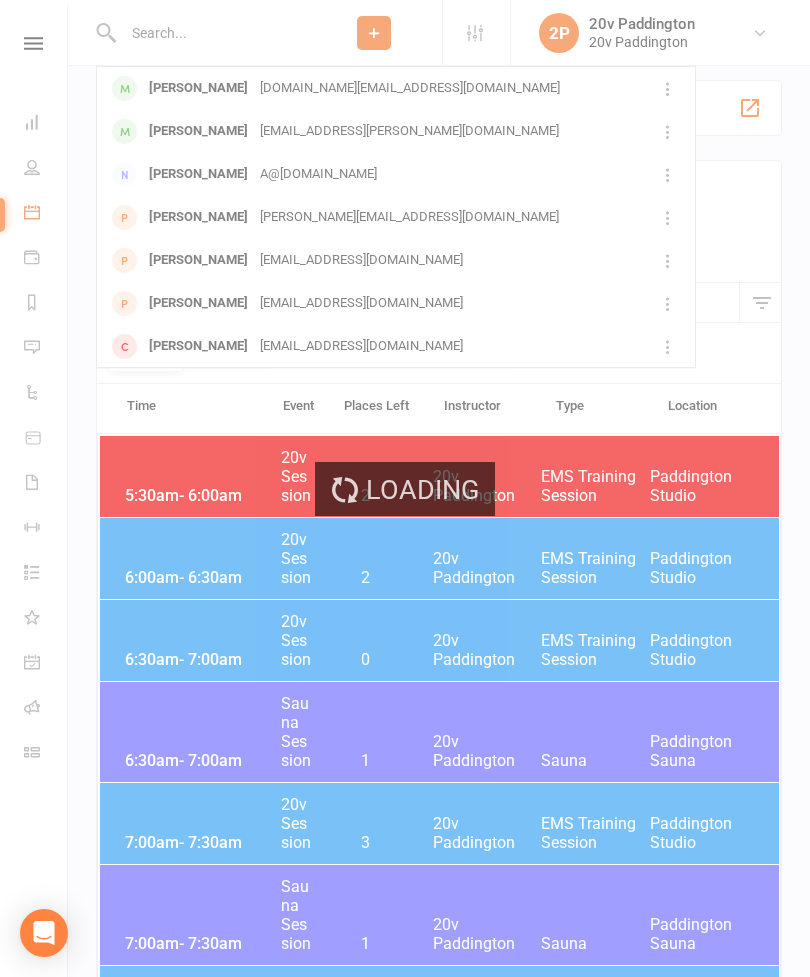 scroll, scrollTop: 15, scrollLeft: 0, axis: vertical 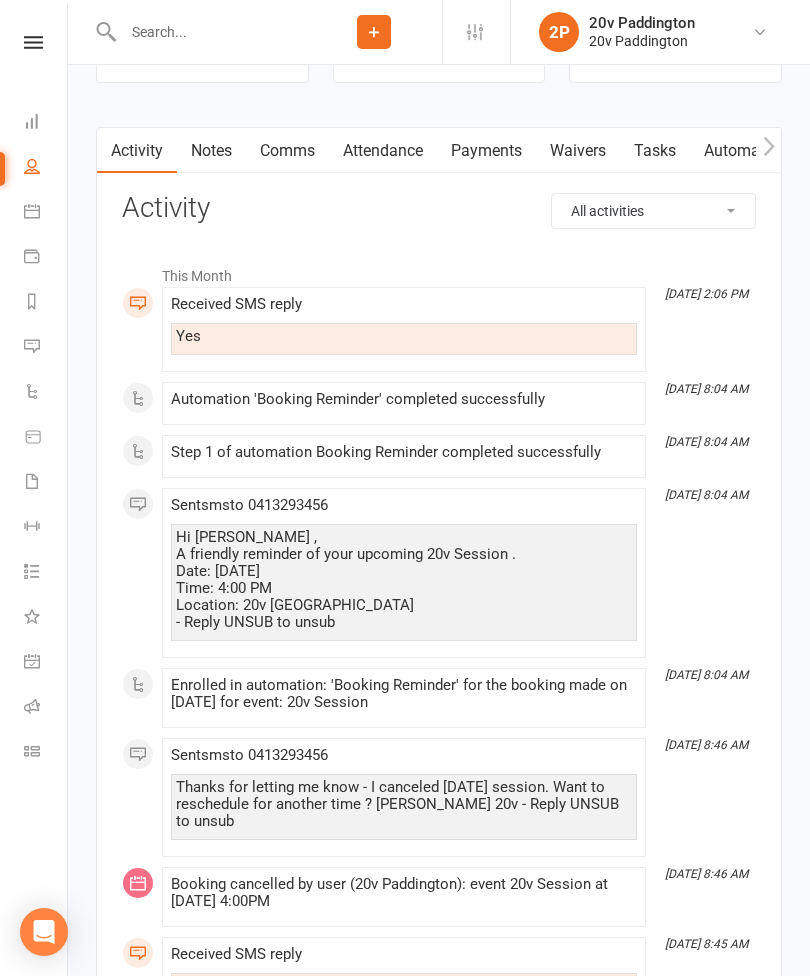 click on "Attendance" at bounding box center (383, 152) 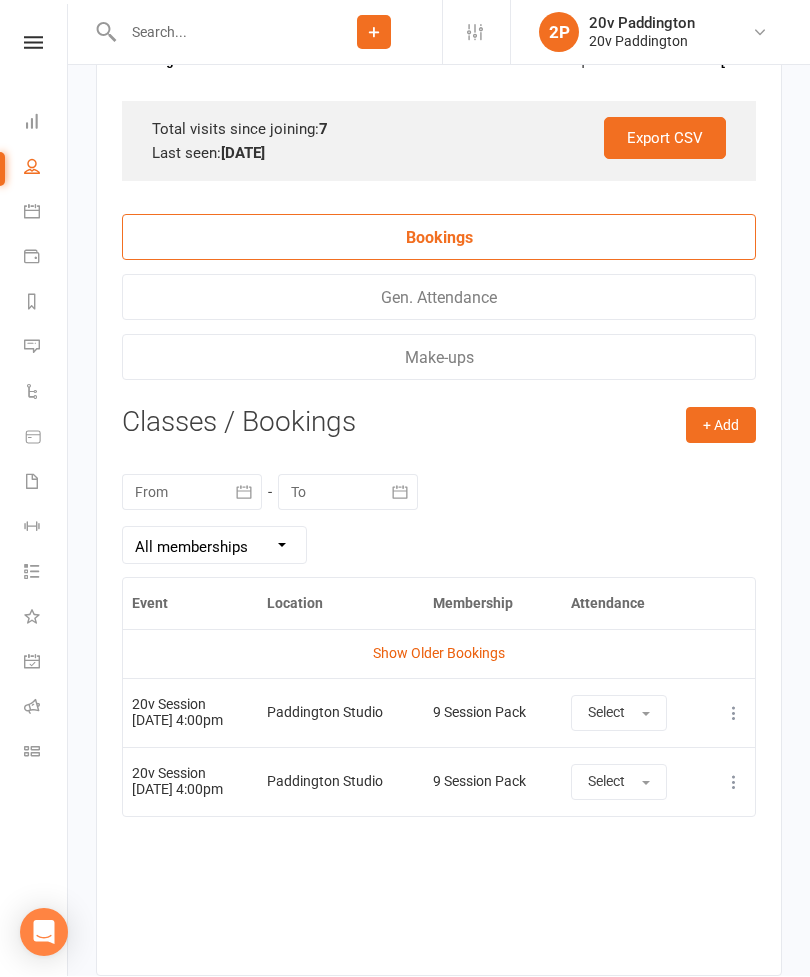 click on "Show Older Bookings" at bounding box center [439, 654] 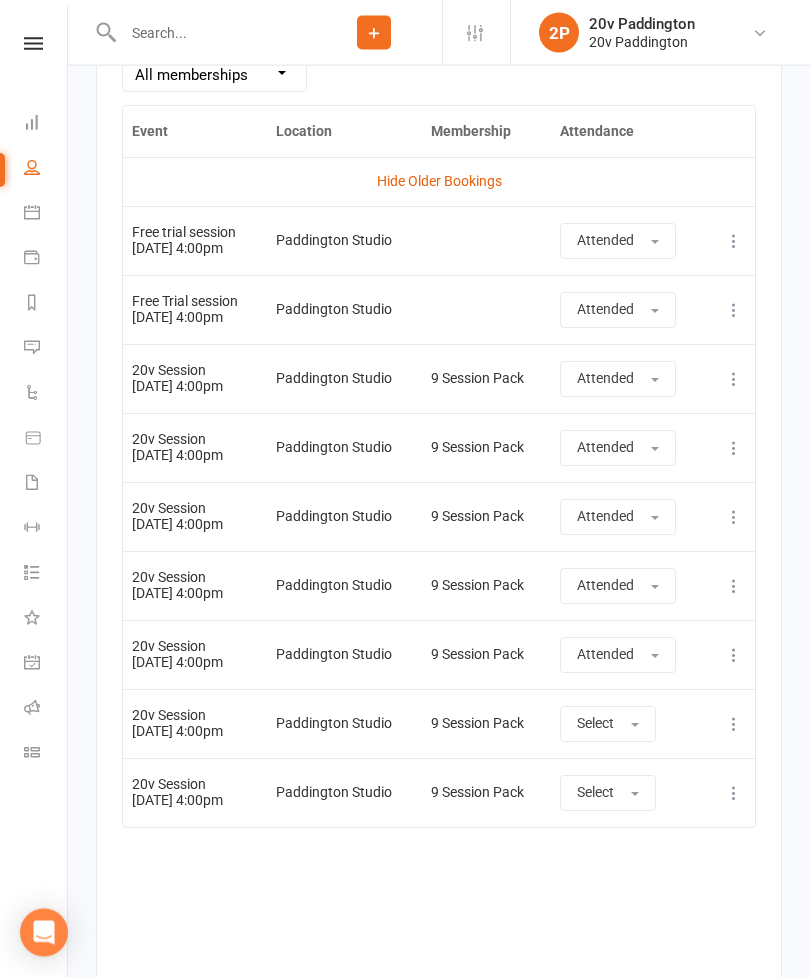 scroll, scrollTop: 3606, scrollLeft: 0, axis: vertical 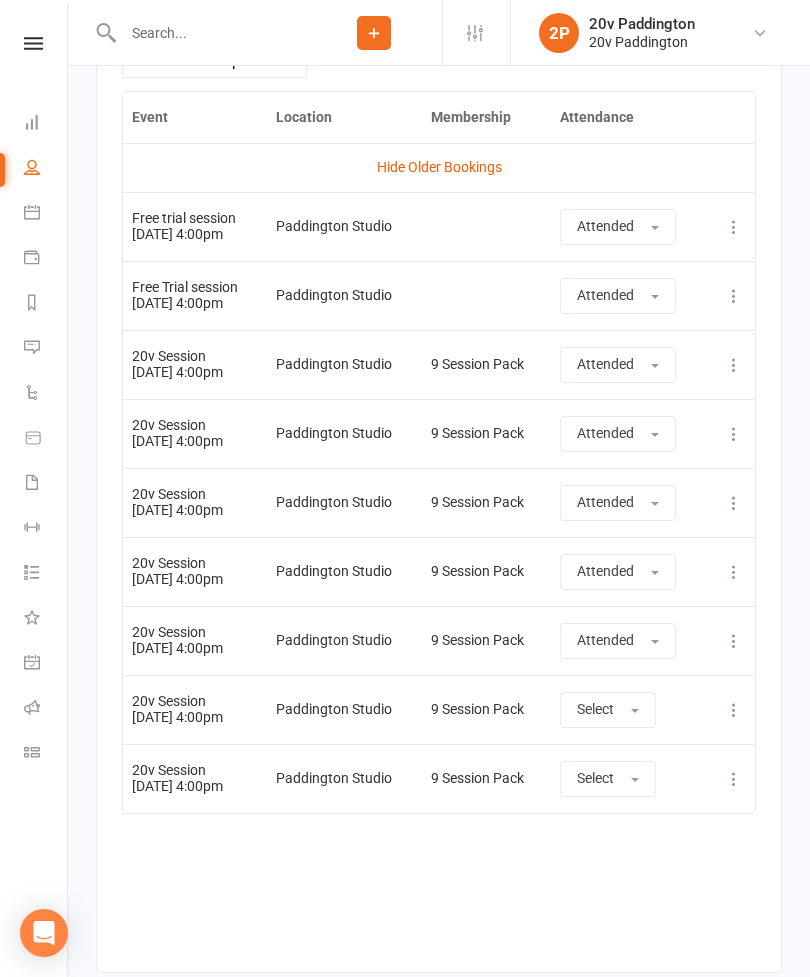 click on "Select" at bounding box center [608, 710] 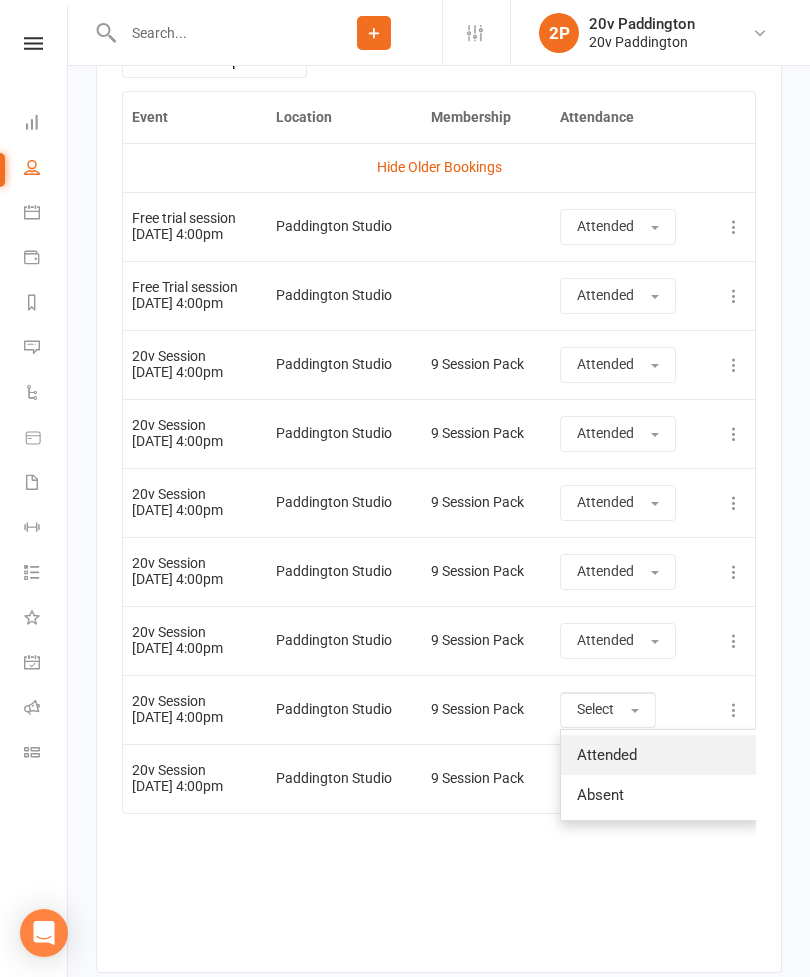 click on "Attended" at bounding box center [660, 755] 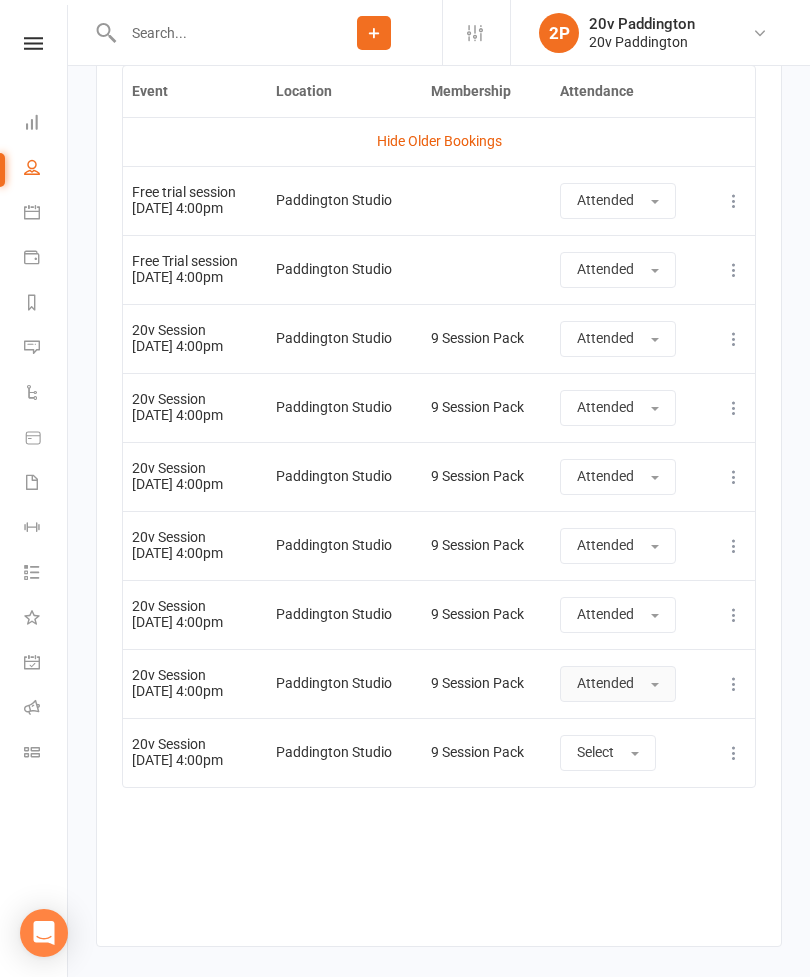 scroll, scrollTop: 3630, scrollLeft: 0, axis: vertical 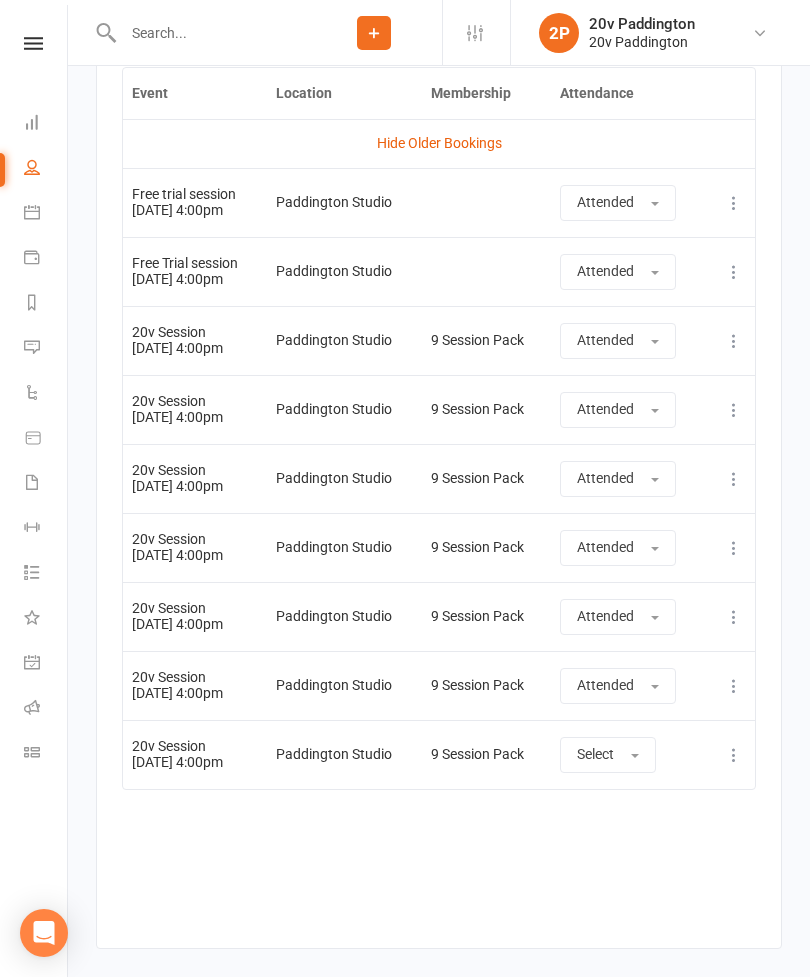 click at bounding box center (734, 755) 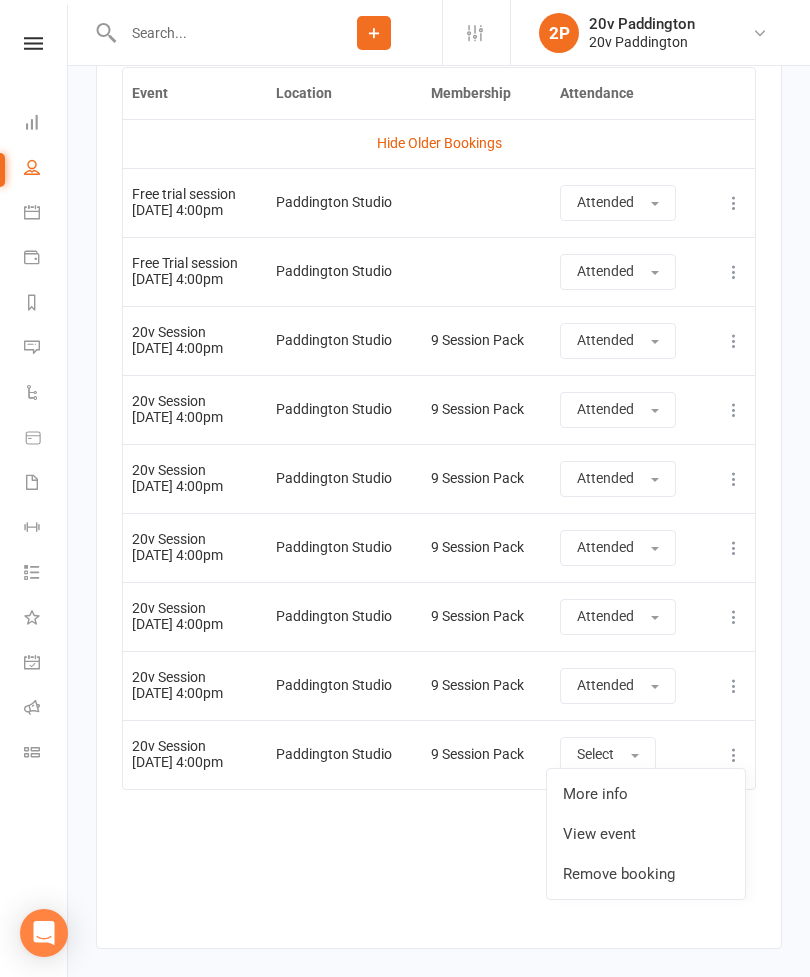 click on "Remove booking" at bounding box center [646, 874] 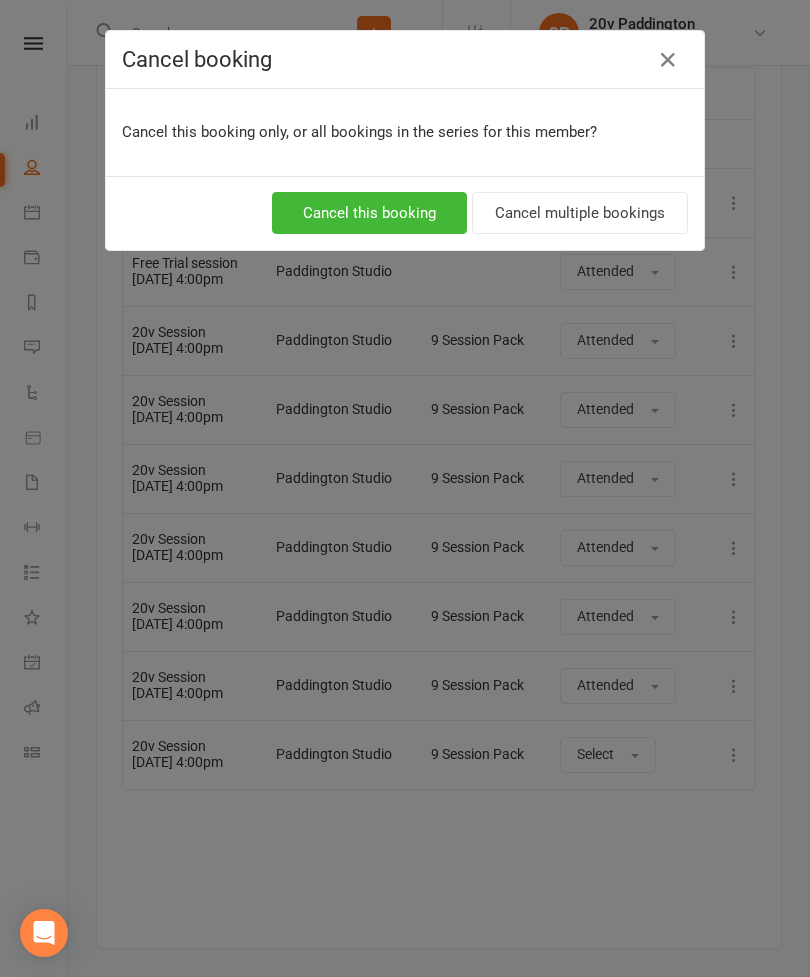 click on "Cancel this booking" at bounding box center [369, 213] 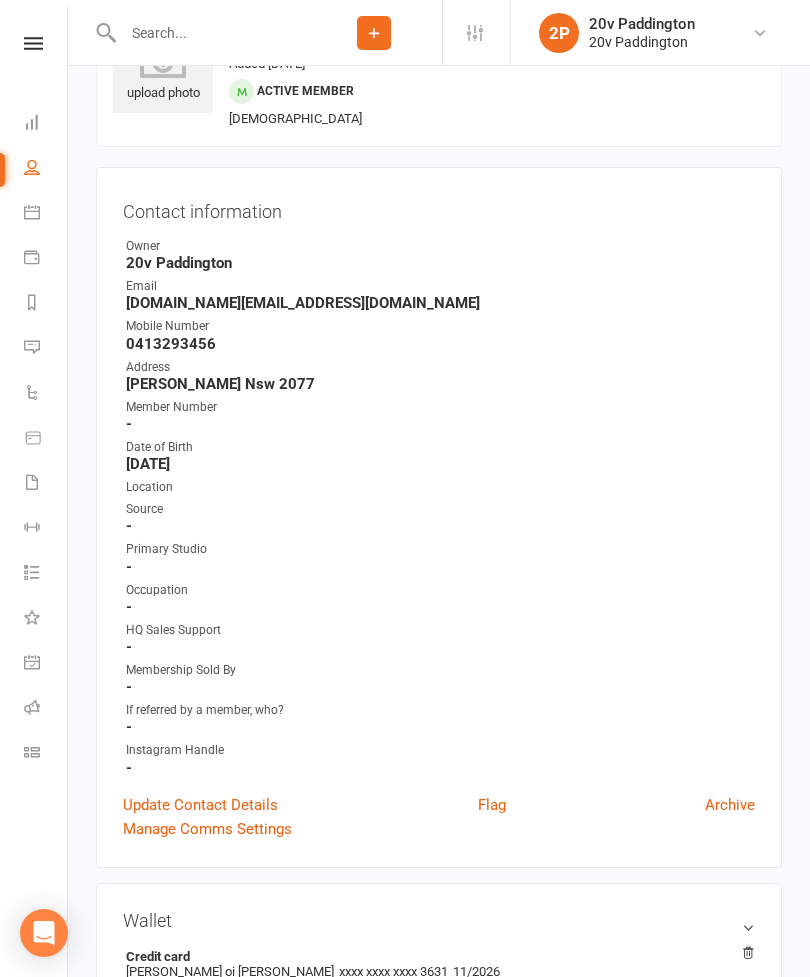 scroll, scrollTop: 0, scrollLeft: 0, axis: both 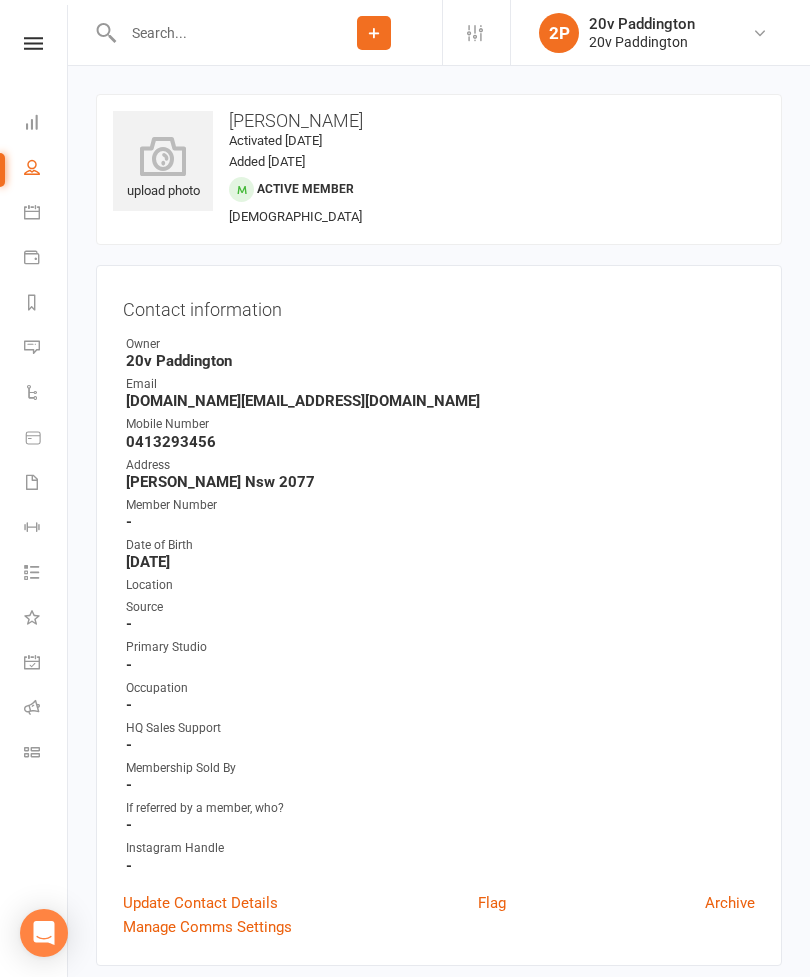 click on "People" at bounding box center (46, 169) 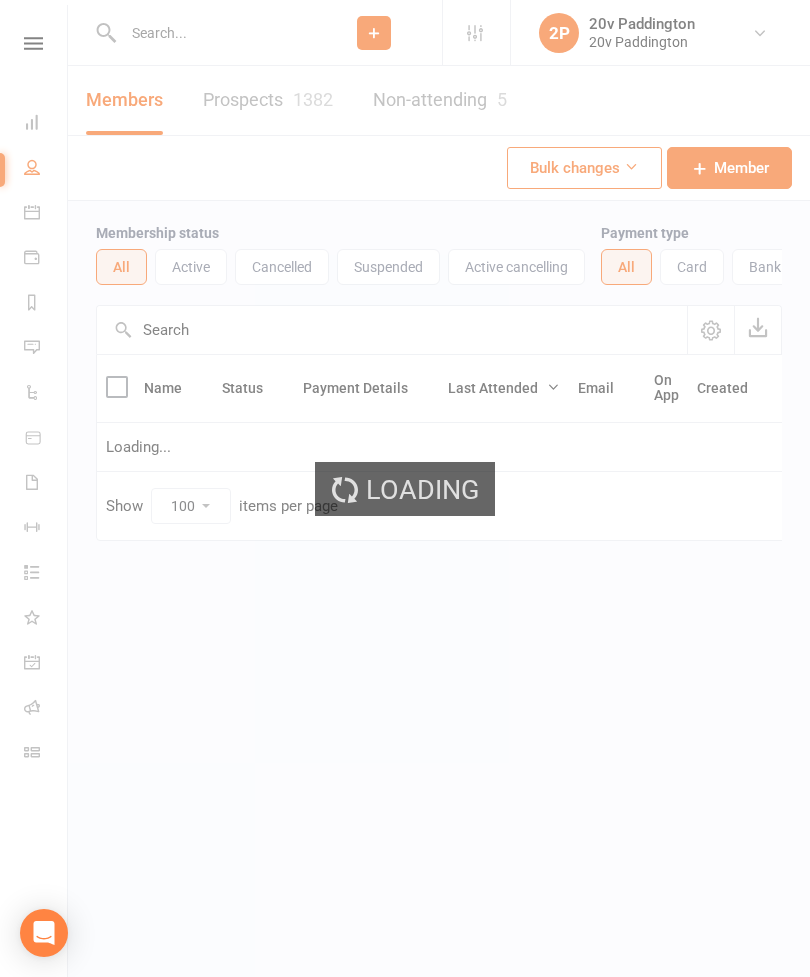 click on "Loading" at bounding box center [405, 488] 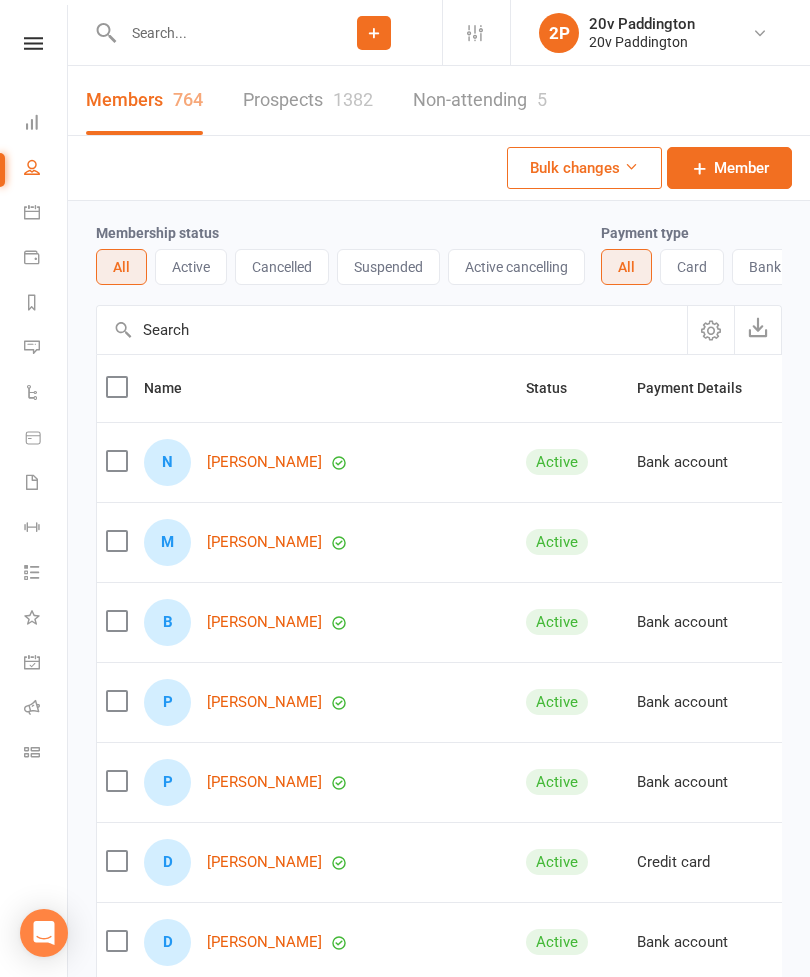 click at bounding box center (32, 212) 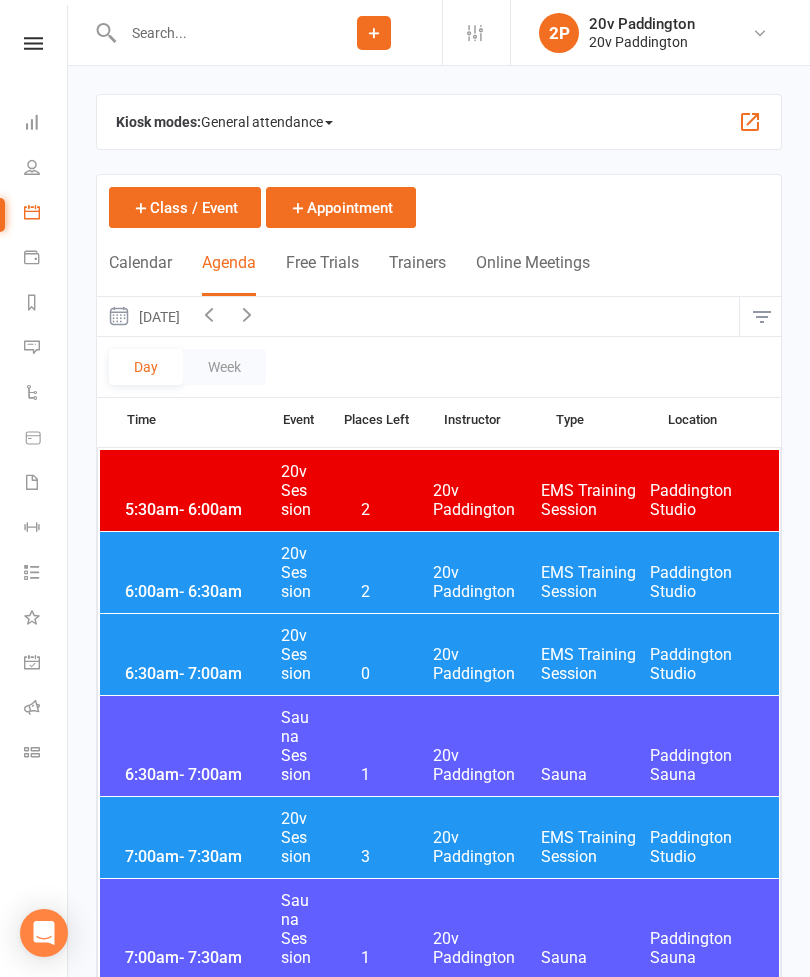 click at bounding box center [32, 212] 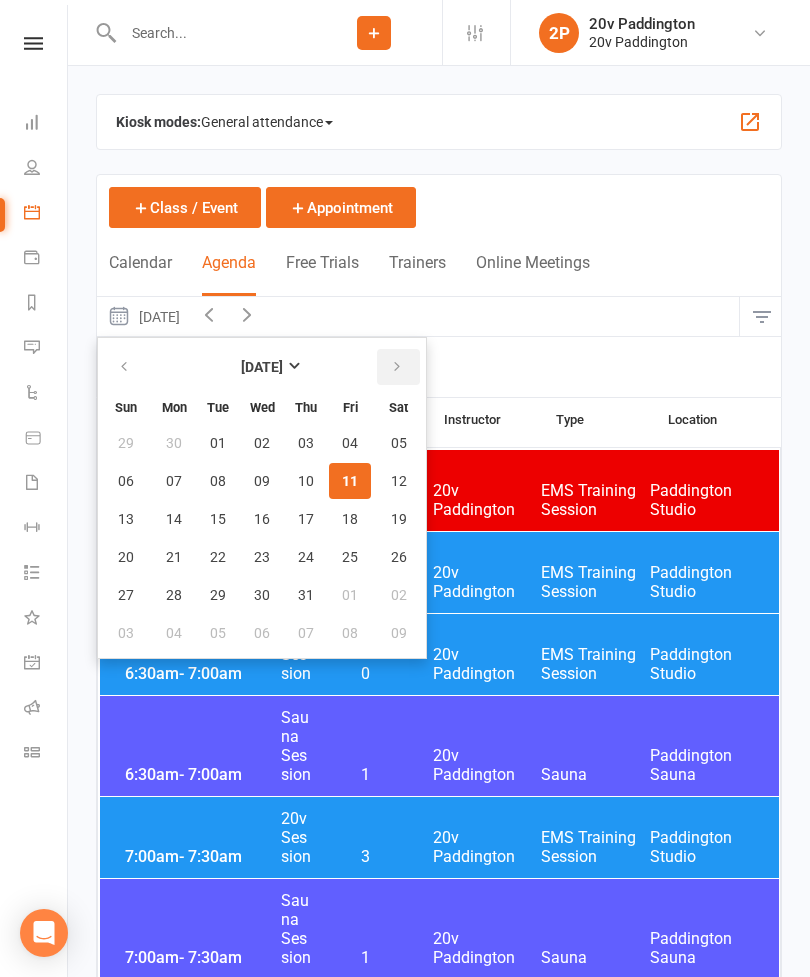 click at bounding box center (398, 367) 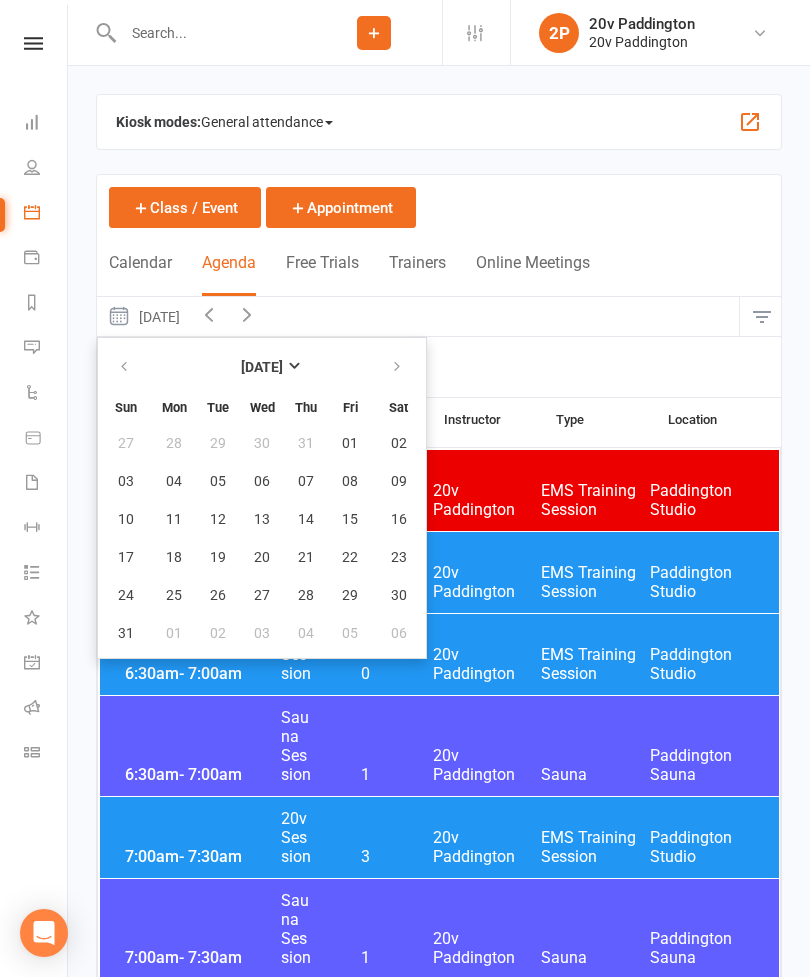 click at bounding box center (211, 33) 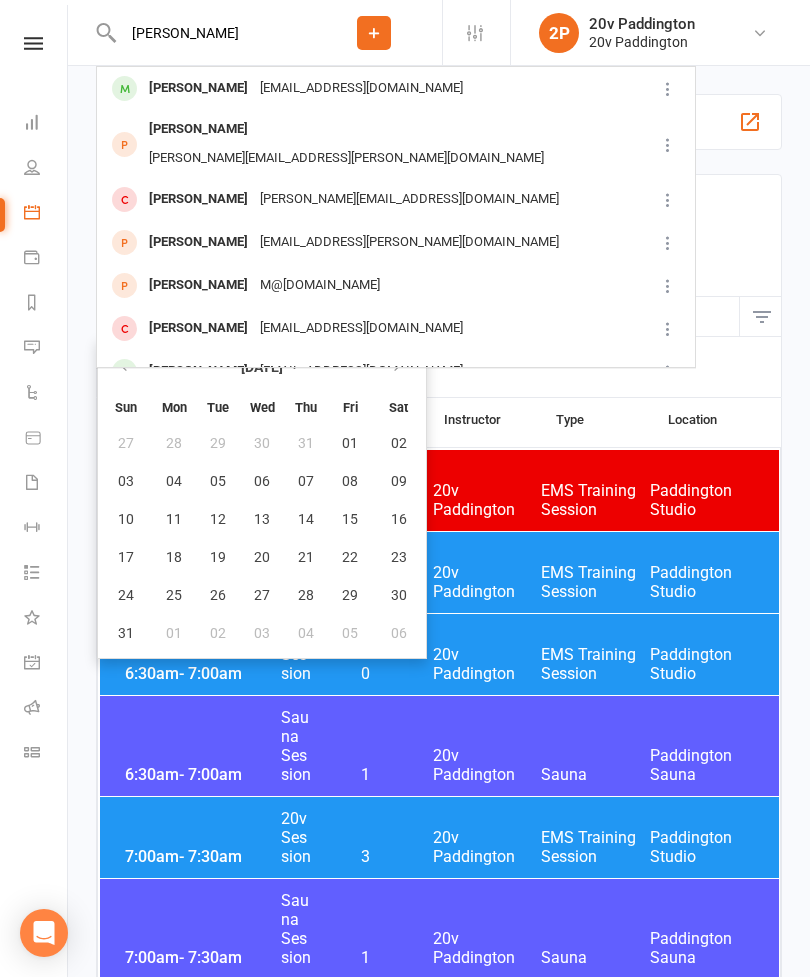type on "[PERSON_NAME]" 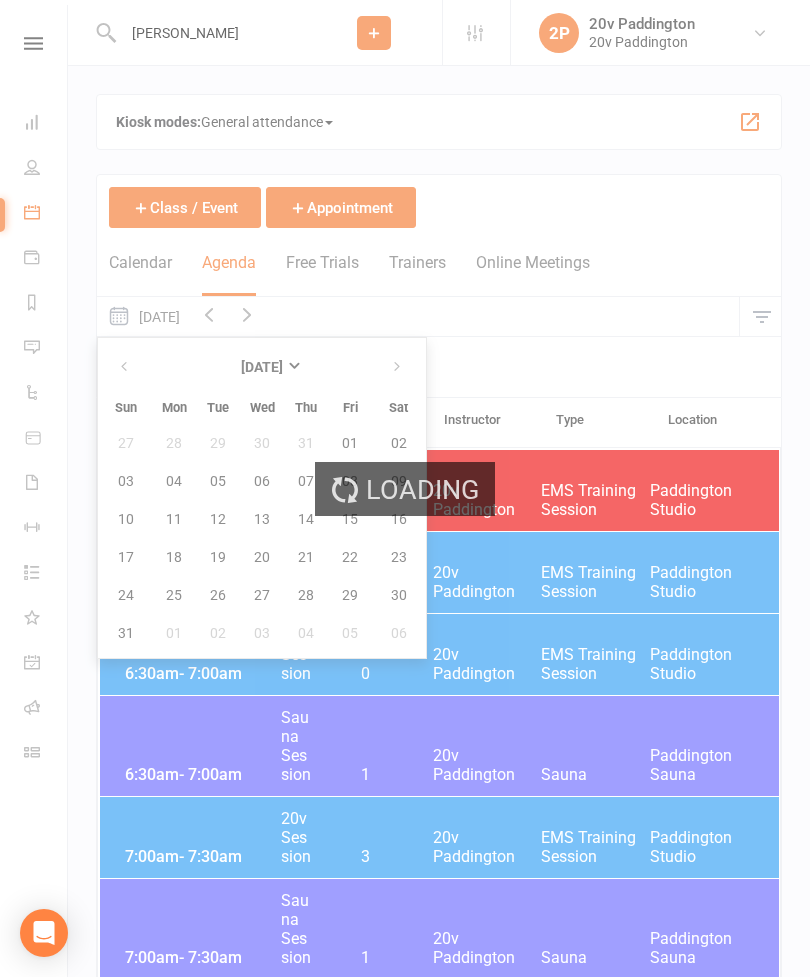 type 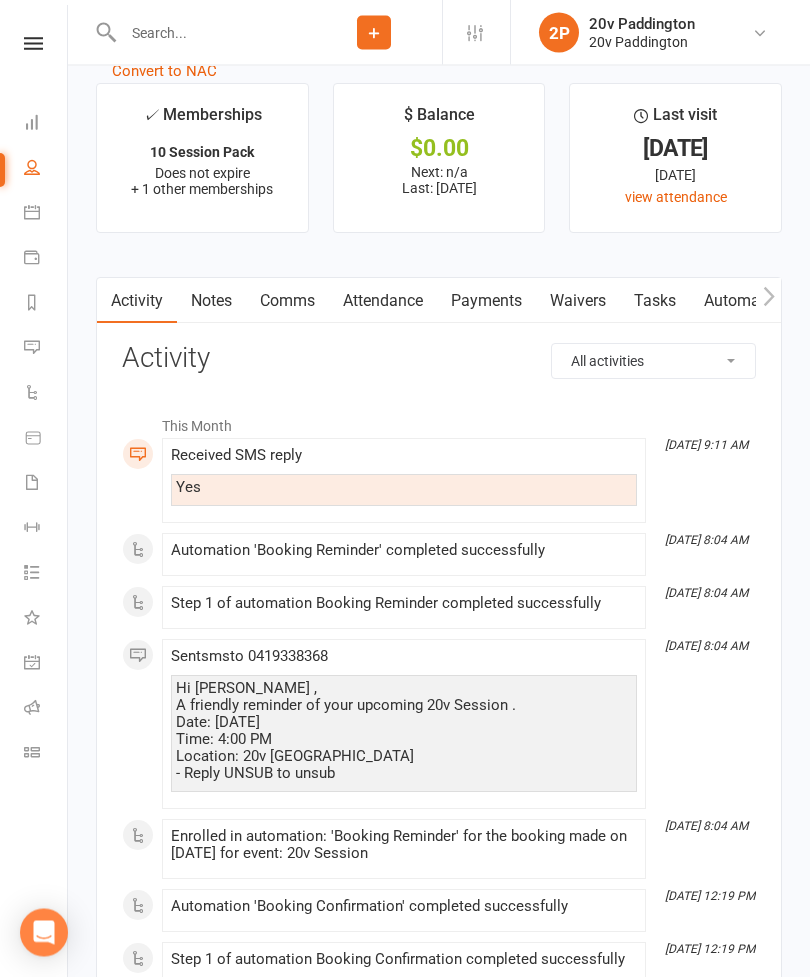 click on "Attendance" at bounding box center [383, 302] 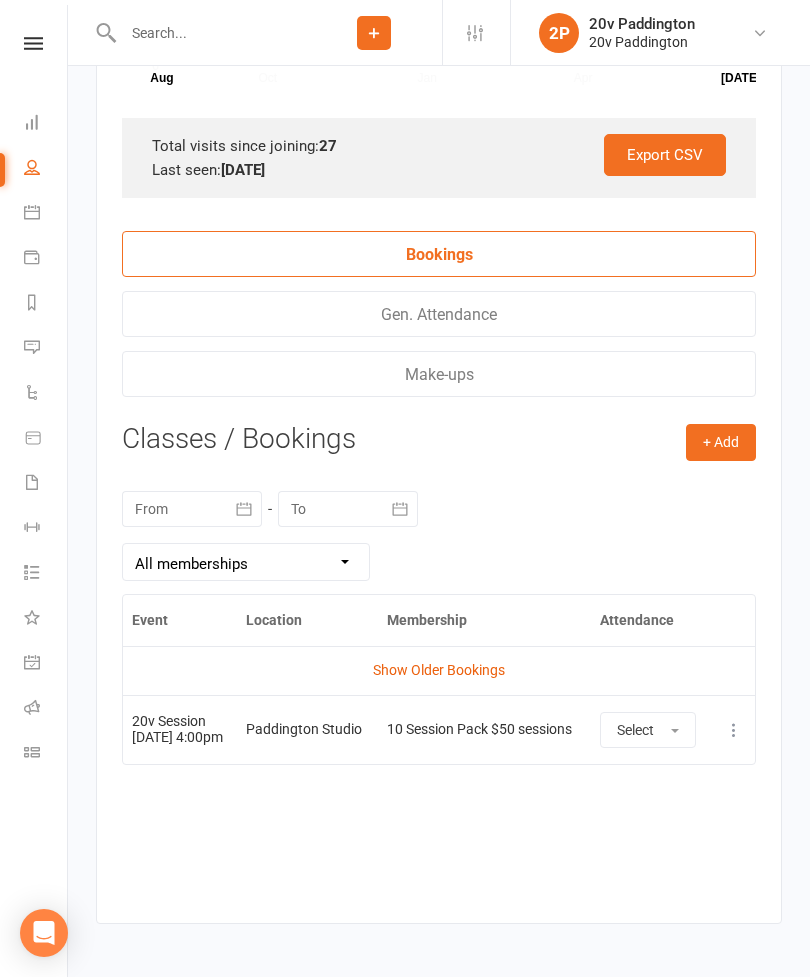 scroll, scrollTop: 3225, scrollLeft: 0, axis: vertical 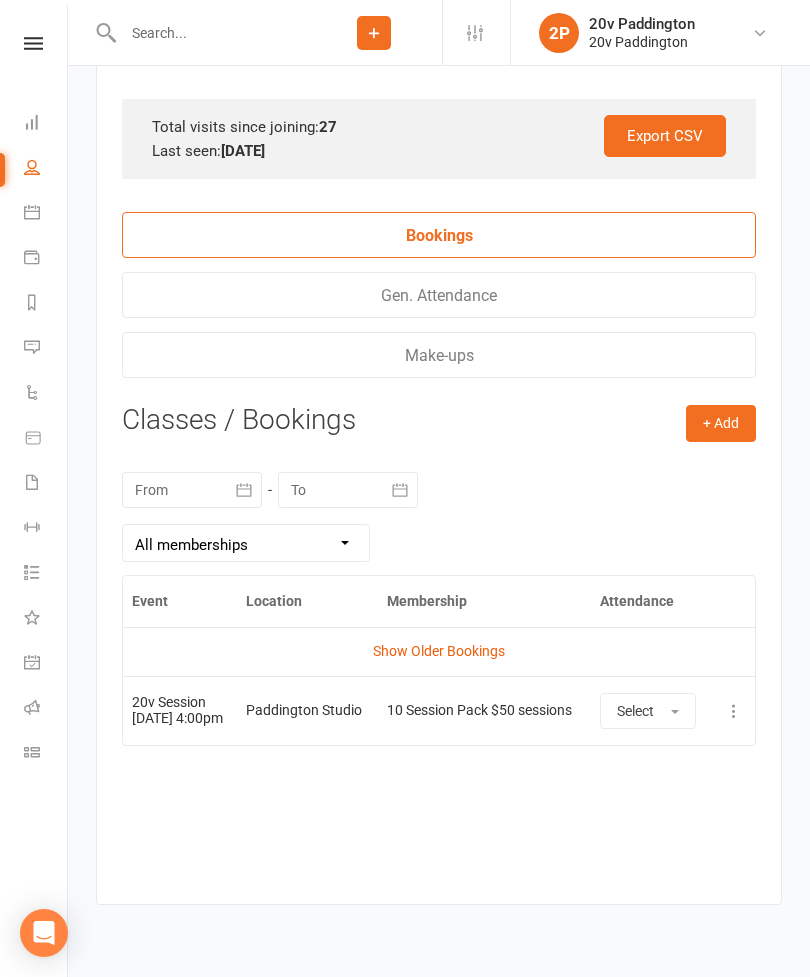 click on "Select" at bounding box center (648, 711) 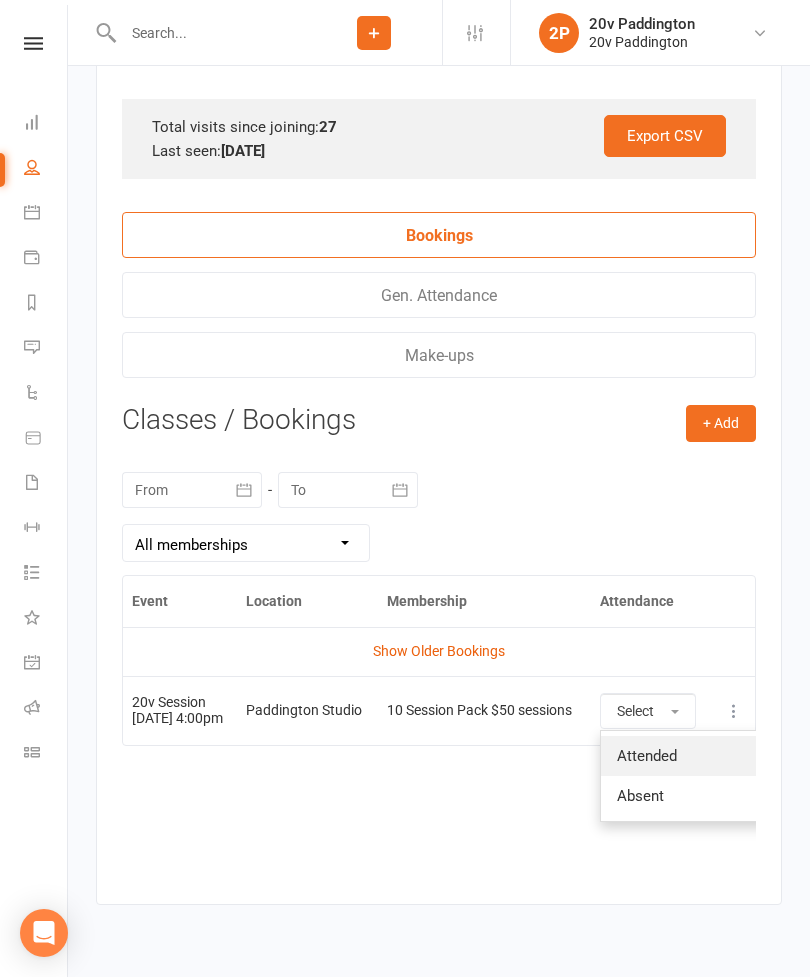 click on "Attended" at bounding box center [700, 756] 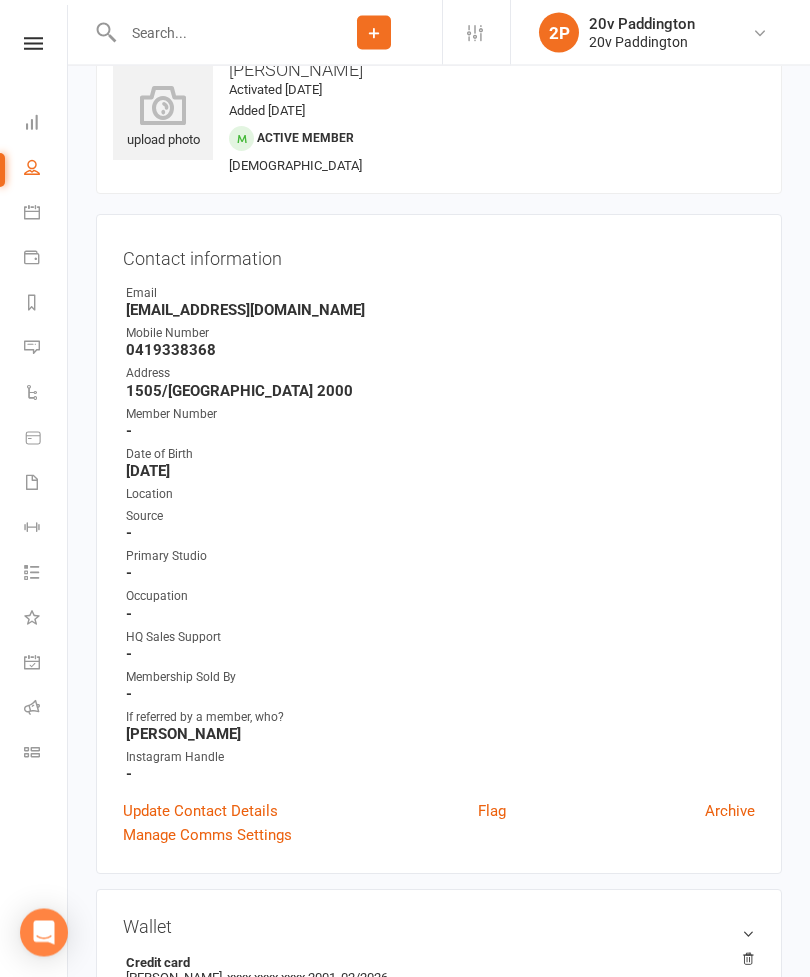 scroll, scrollTop: 0, scrollLeft: 0, axis: both 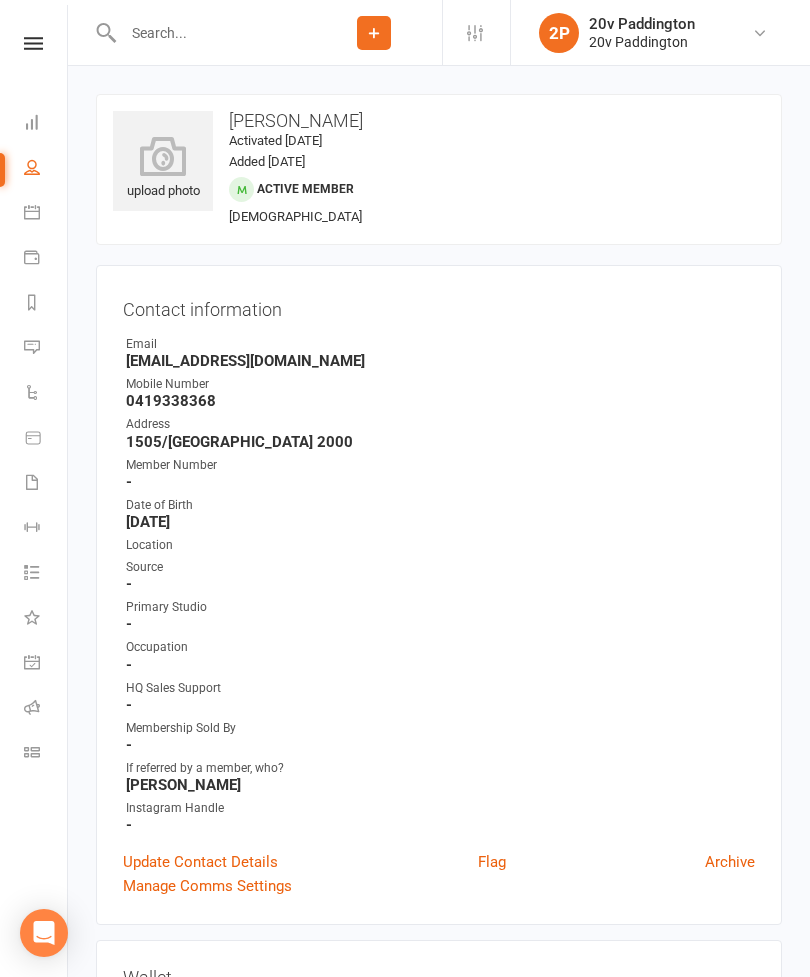 click on "Calendar" at bounding box center (46, 214) 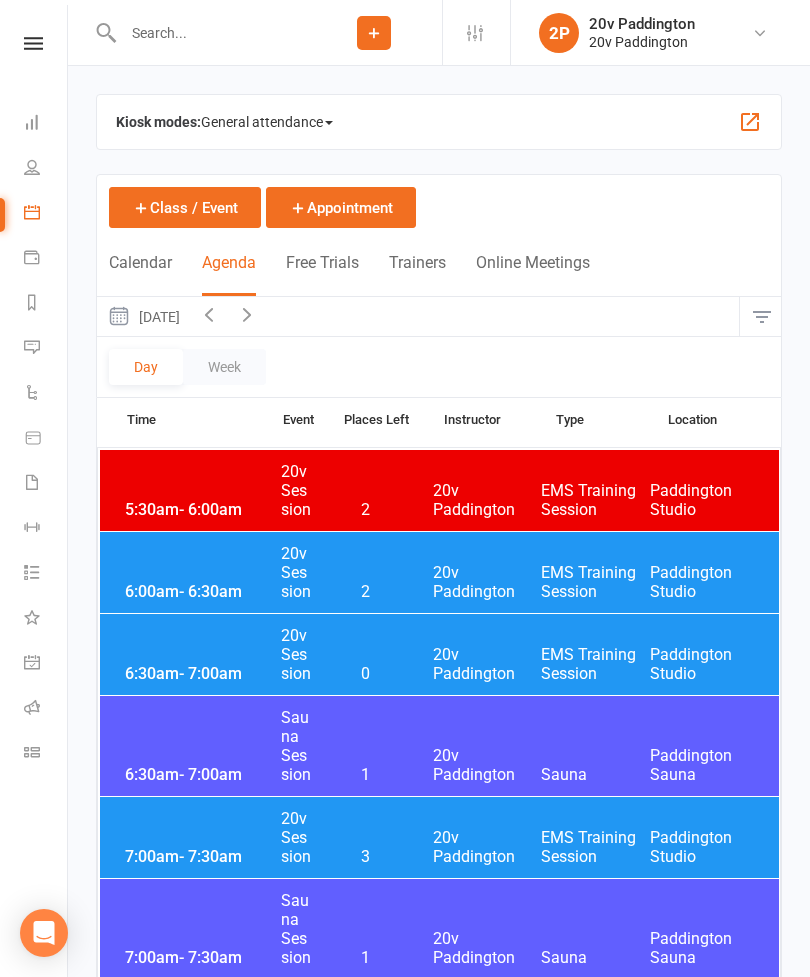 click on "Messages   3" at bounding box center [46, 349] 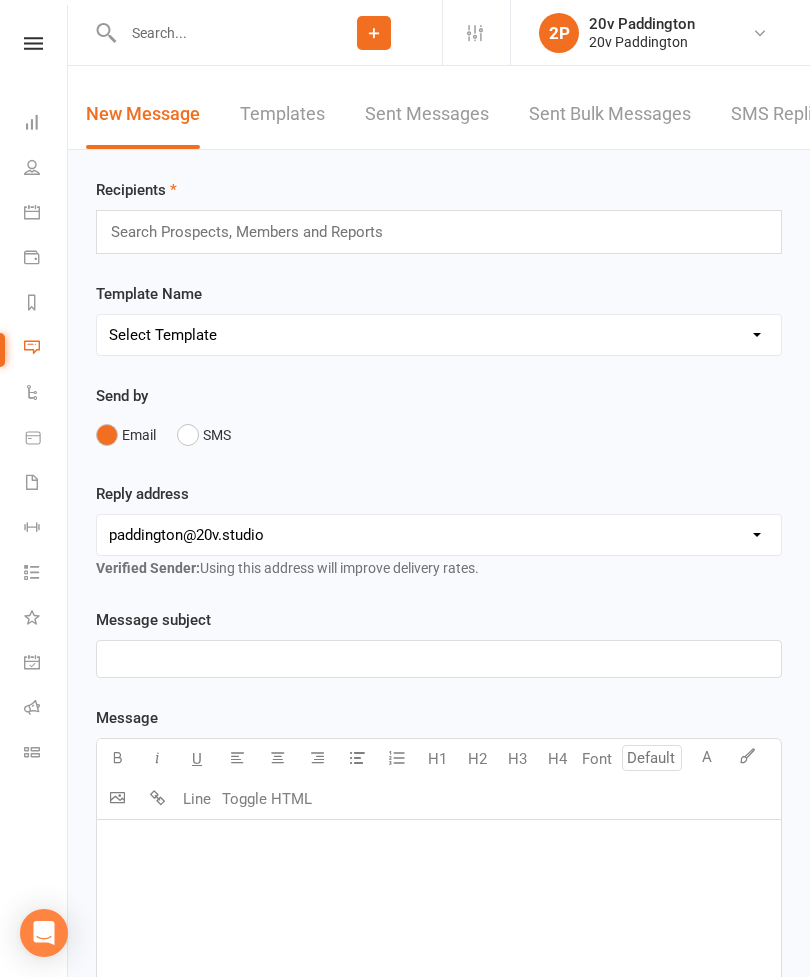 click on "SMS Replies  3" at bounding box center (791, 114) 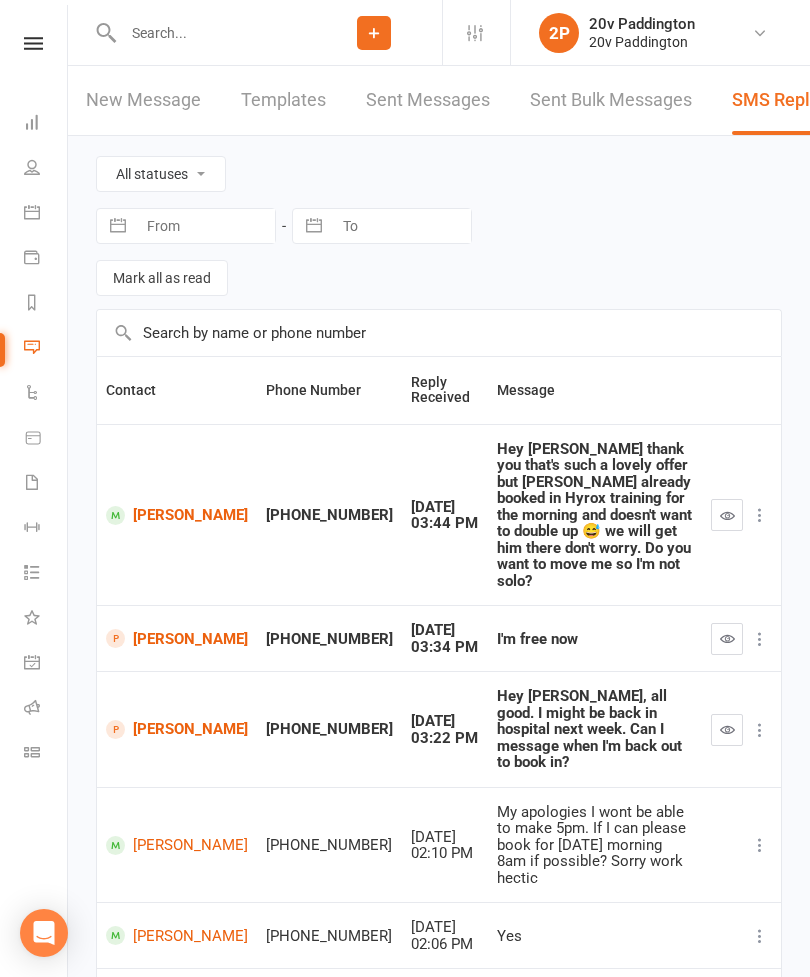 click on "[PERSON_NAME]" at bounding box center (177, 638) 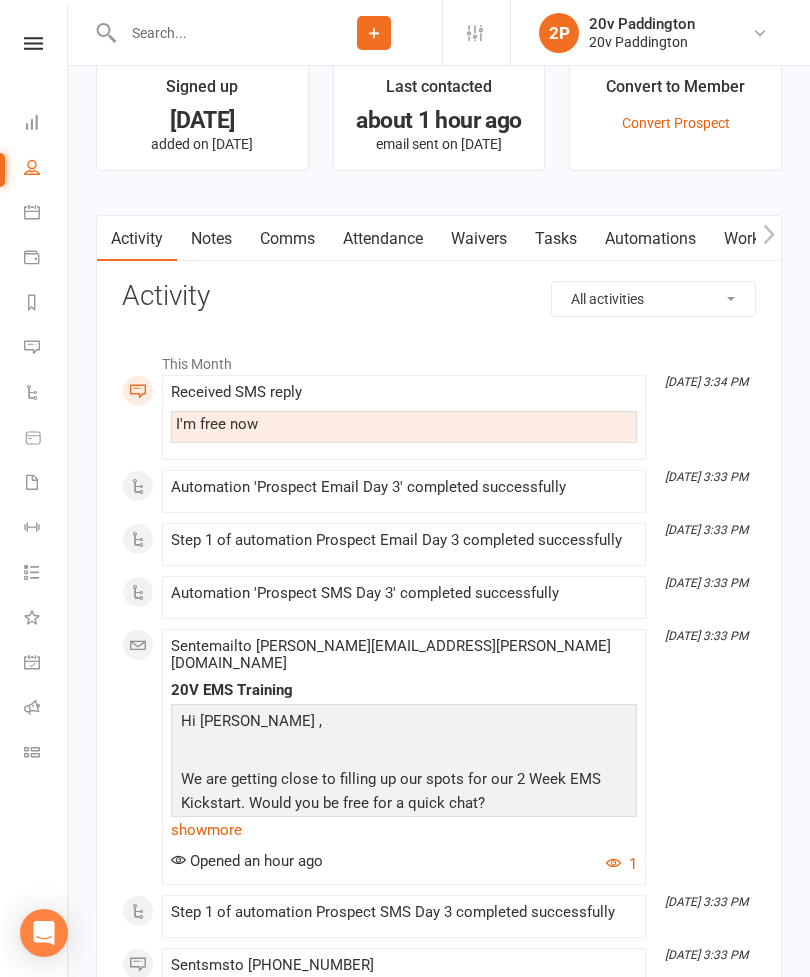 scroll, scrollTop: 2115, scrollLeft: 0, axis: vertical 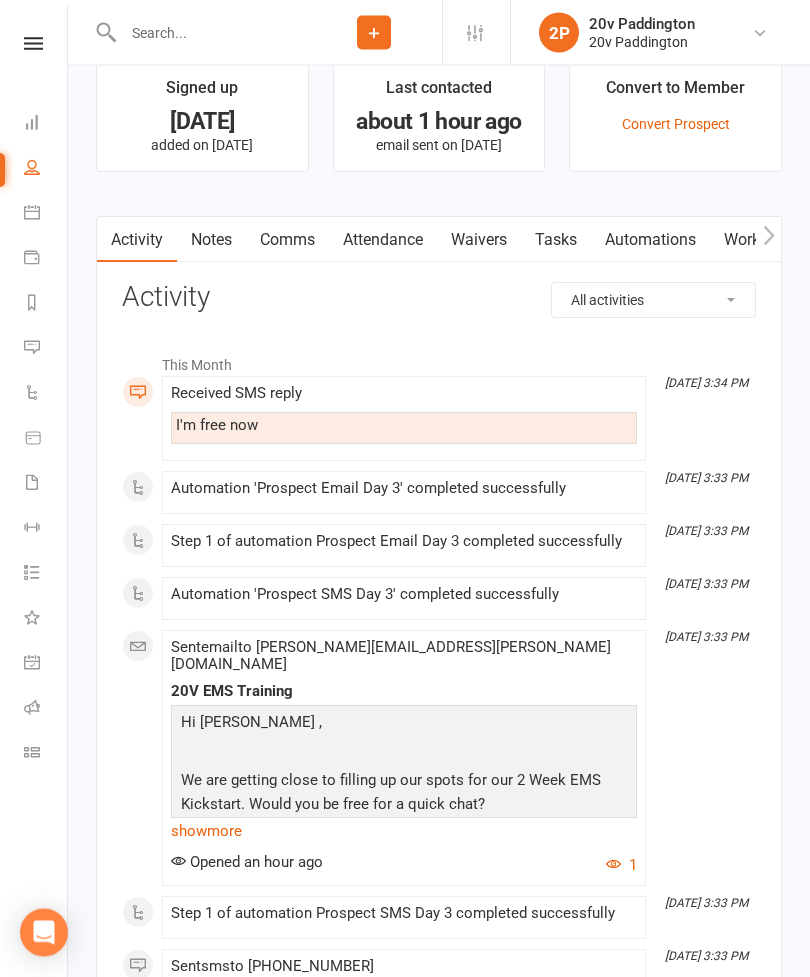 click on "Messages   3" at bounding box center [46, 349] 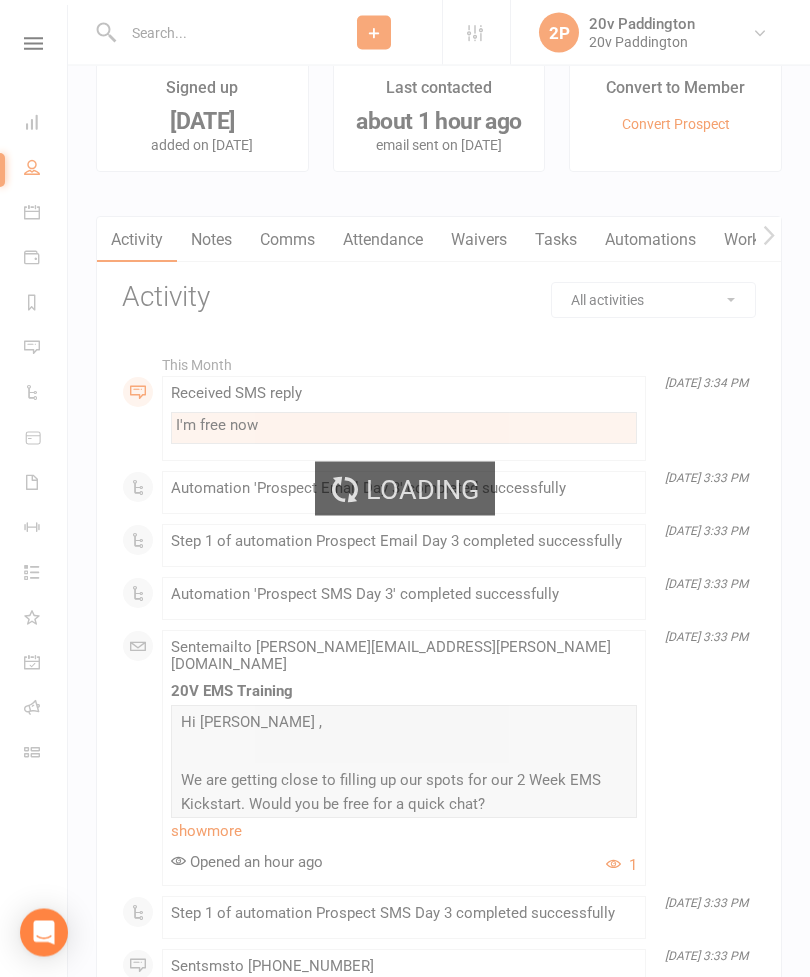 scroll, scrollTop: 2116, scrollLeft: 0, axis: vertical 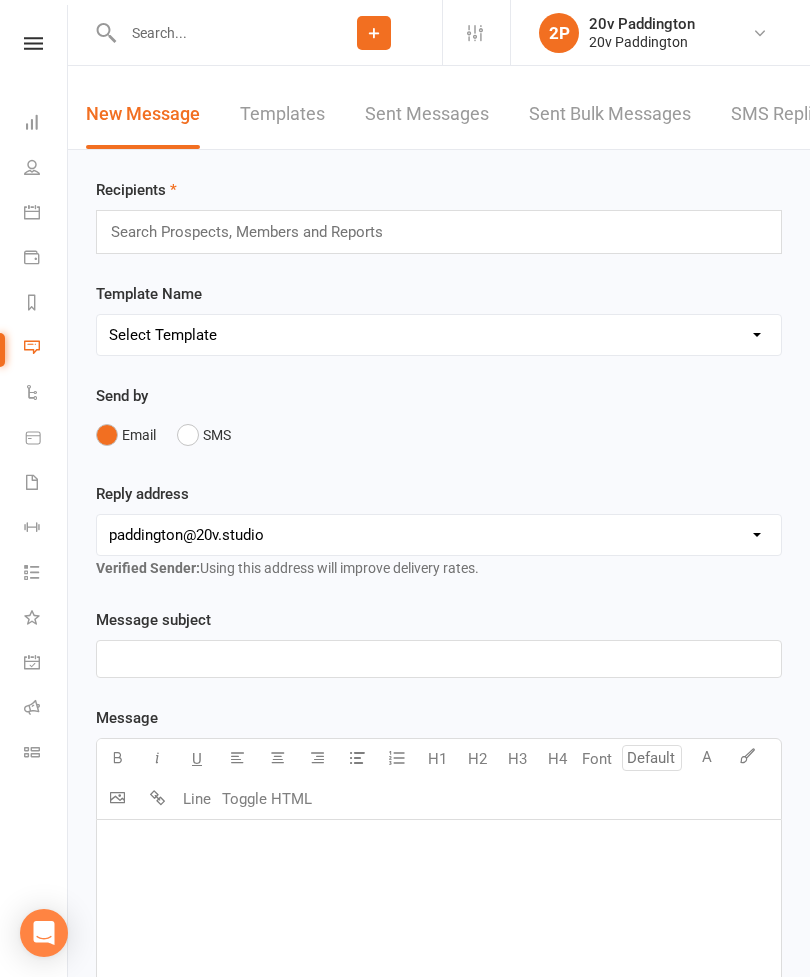 click on "SMS Replies  3" at bounding box center (791, 114) 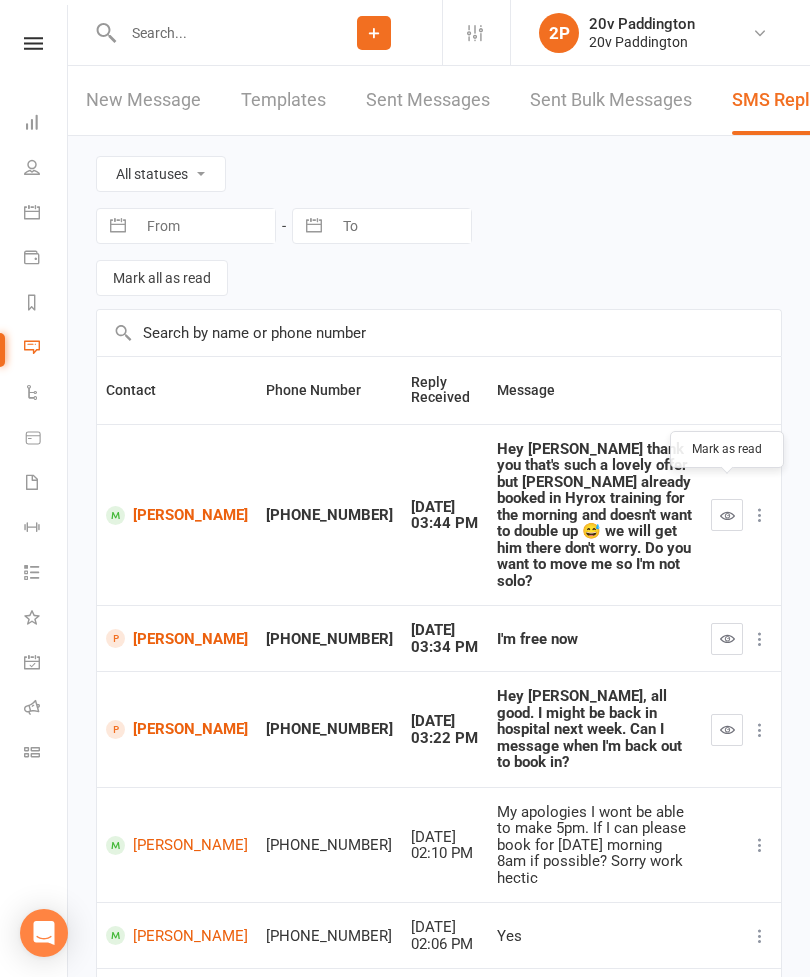 click at bounding box center (727, 515) 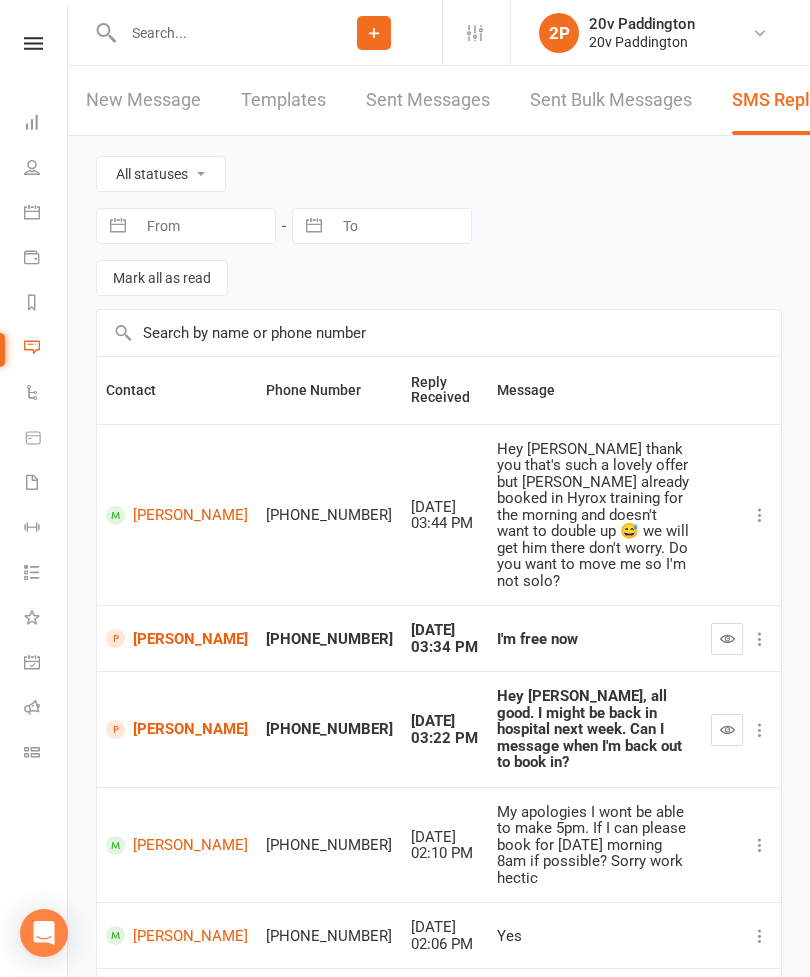 click on "[PERSON_NAME]" at bounding box center [177, 515] 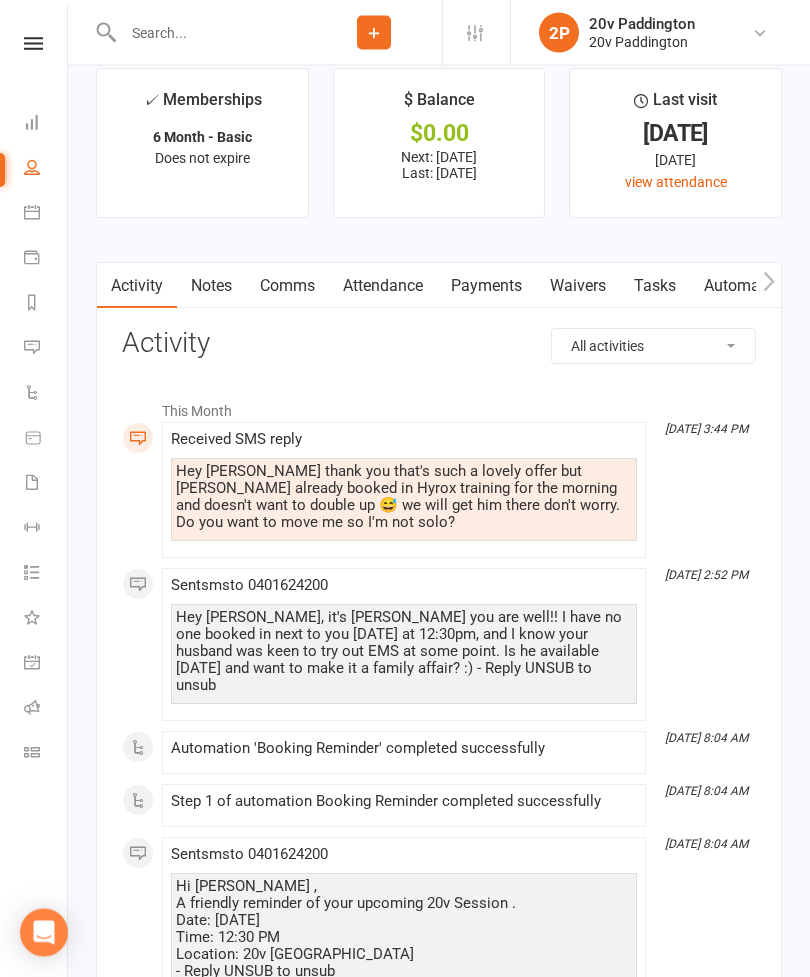 scroll, scrollTop: 2495, scrollLeft: 0, axis: vertical 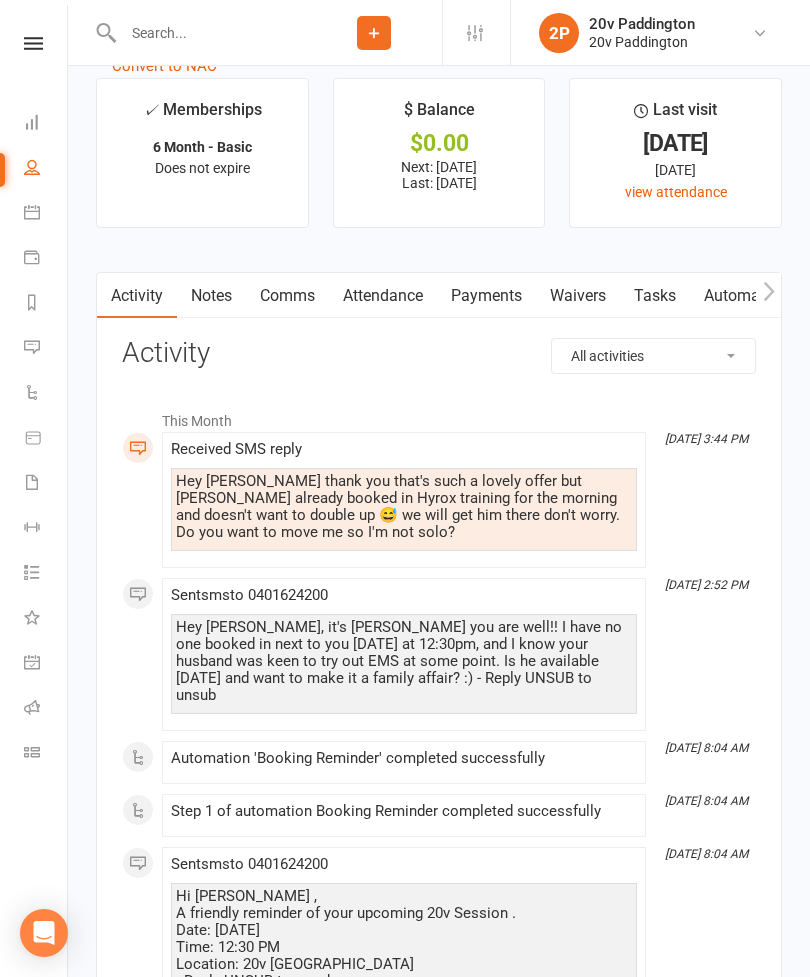 click on "Comms" at bounding box center (287, 296) 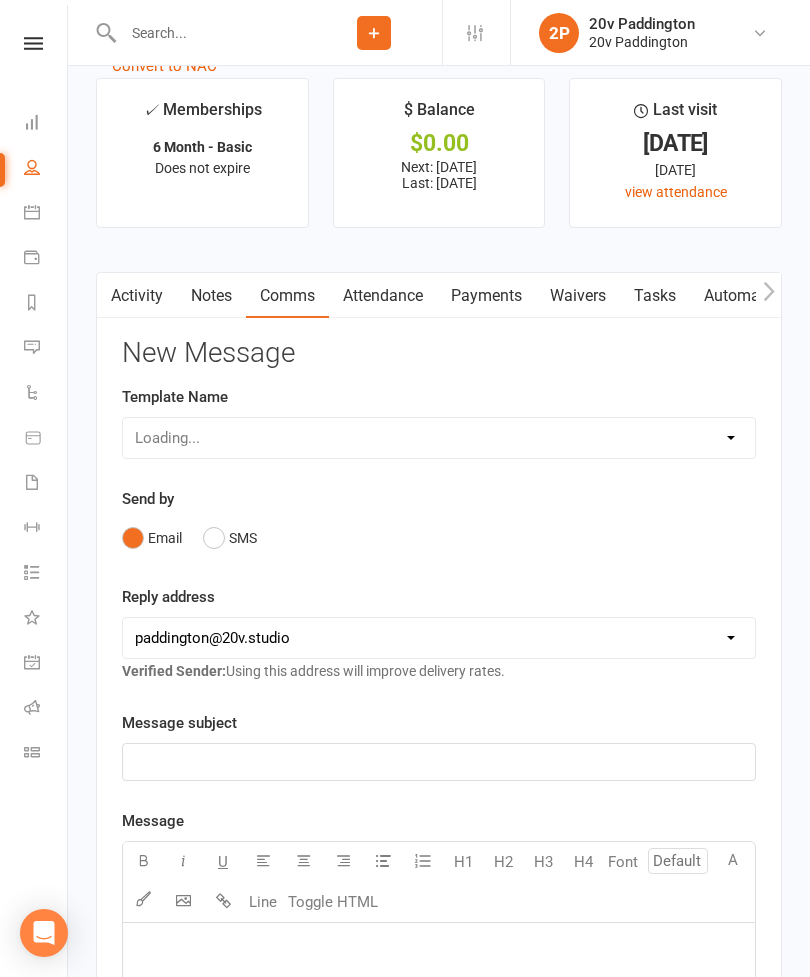 scroll, scrollTop: 2559, scrollLeft: 0, axis: vertical 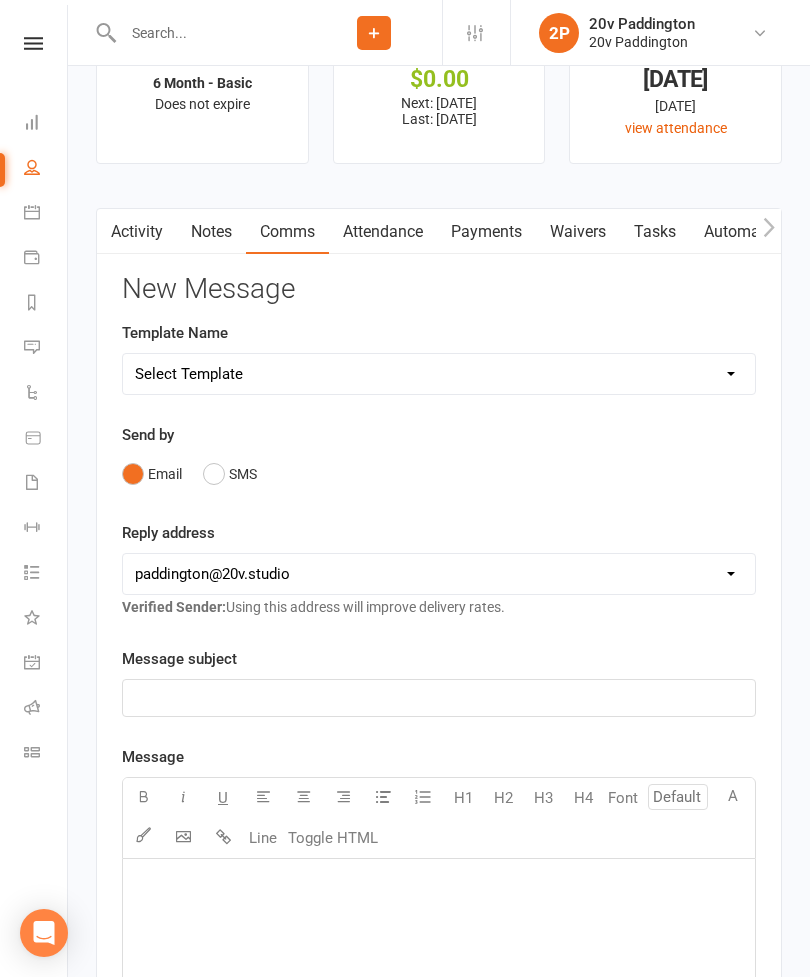 click on "SMS" at bounding box center [230, 474] 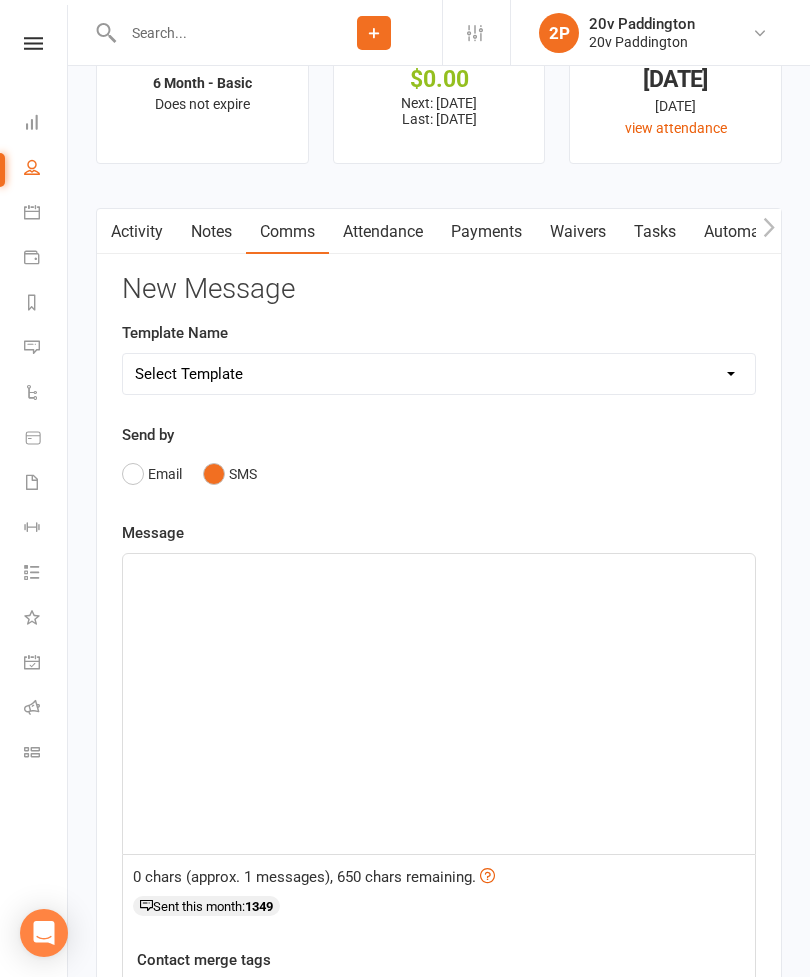 click on "﻿" 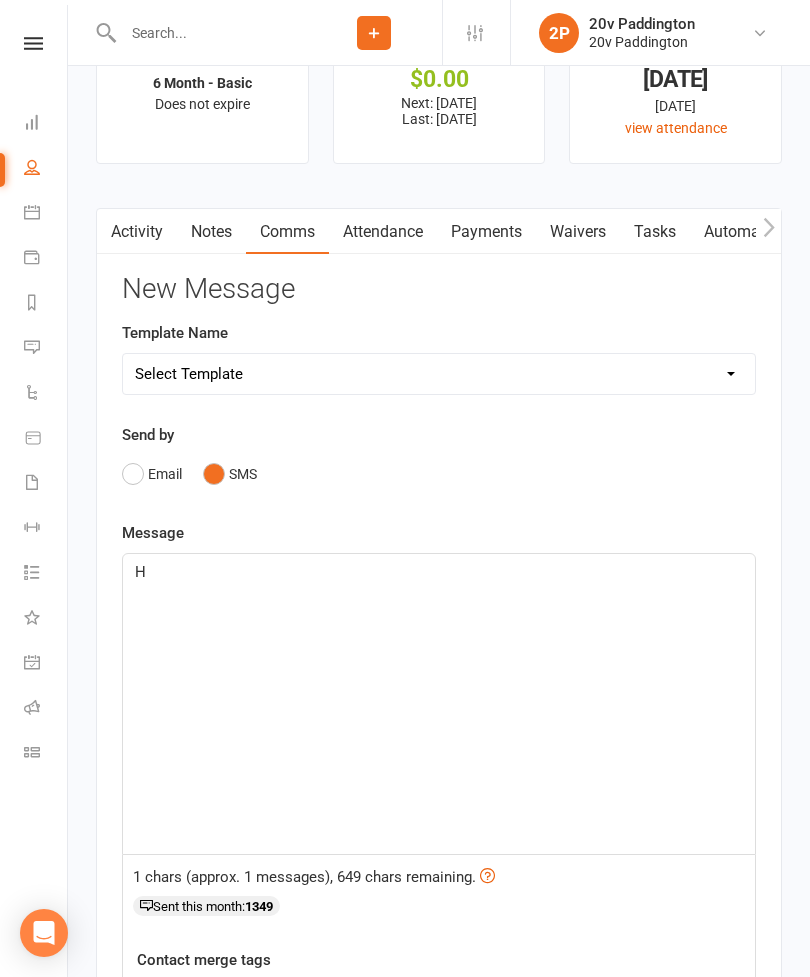type 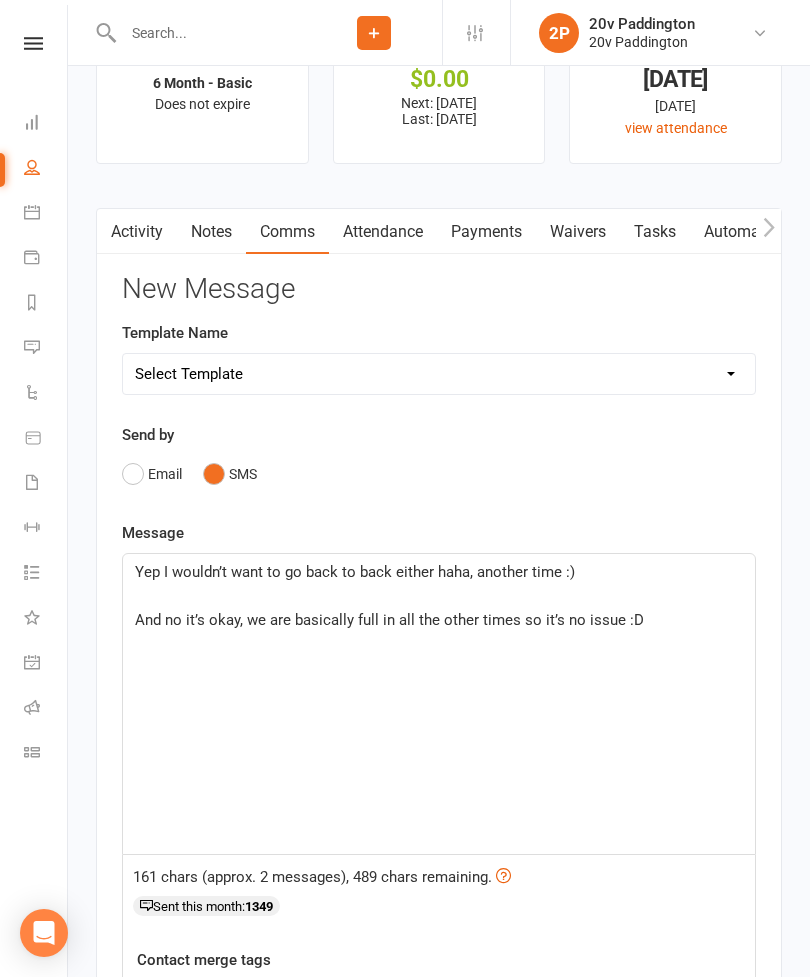click on "And no it’s okay, we are basically full in all the other times so it’s no issue :D" 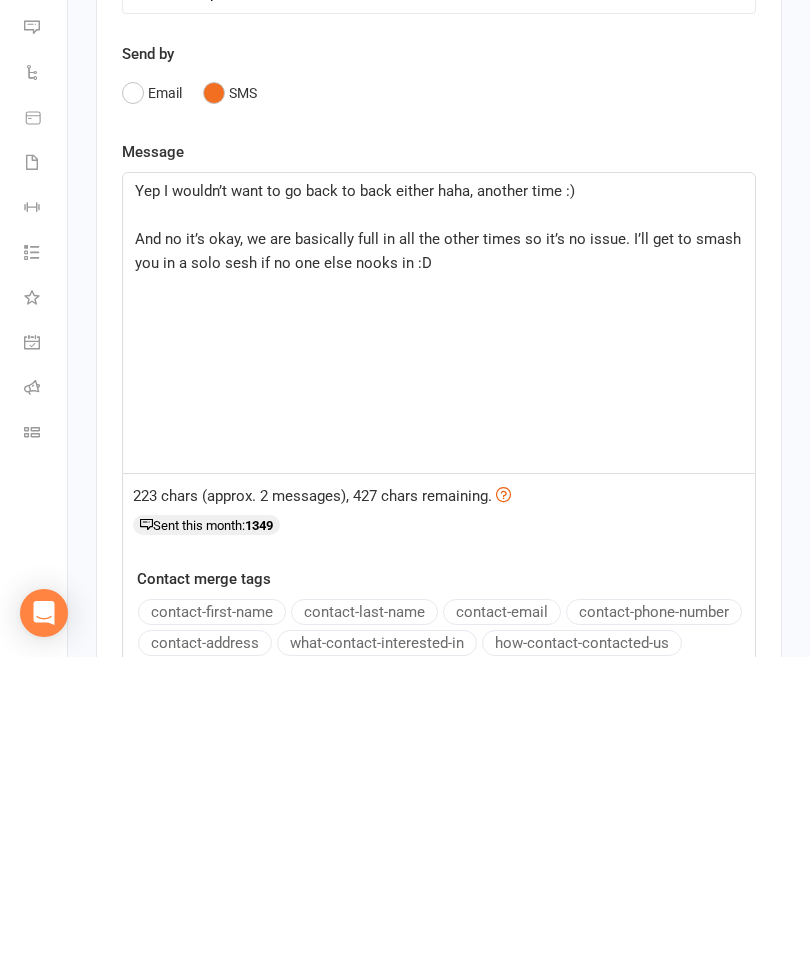 click on "And no it’s okay, we are basically full in all the other times so it’s no issue. I’ll get to smash you in a solo sesh if no one else nooks in :D" 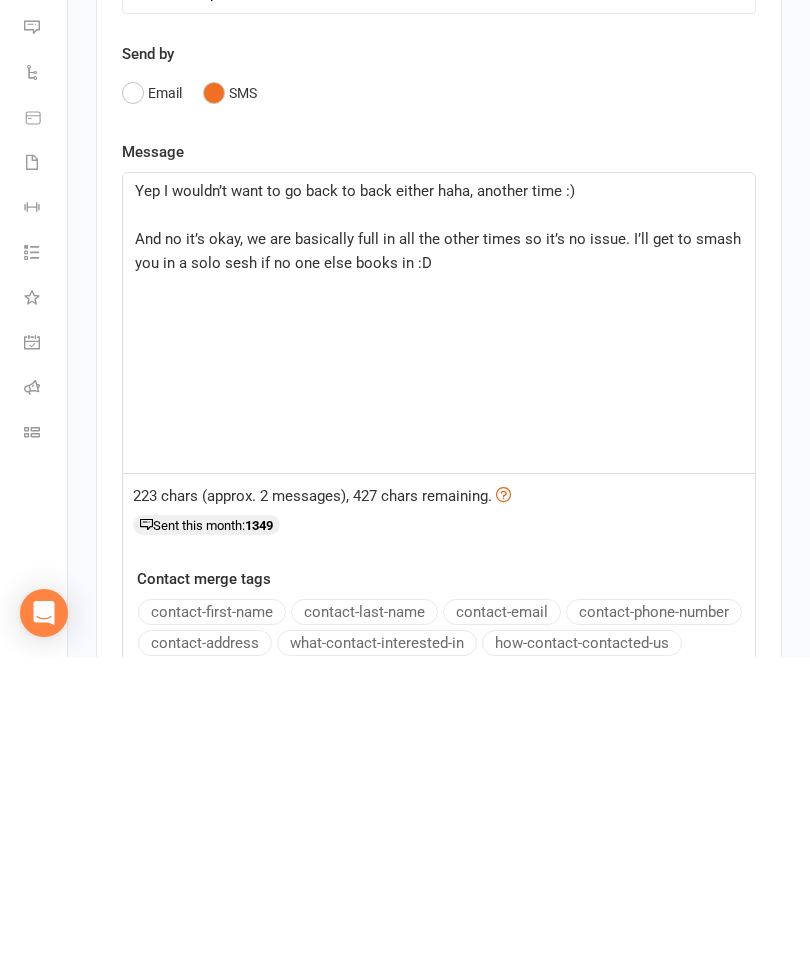 click on "Yep I wouldn’t want to go back to back either haha, another time :) ﻿ And no it’s okay, we are basically full in all the other times so it’s no issue. I’ll get to smash you in a solo sesh if no one else books in :D" 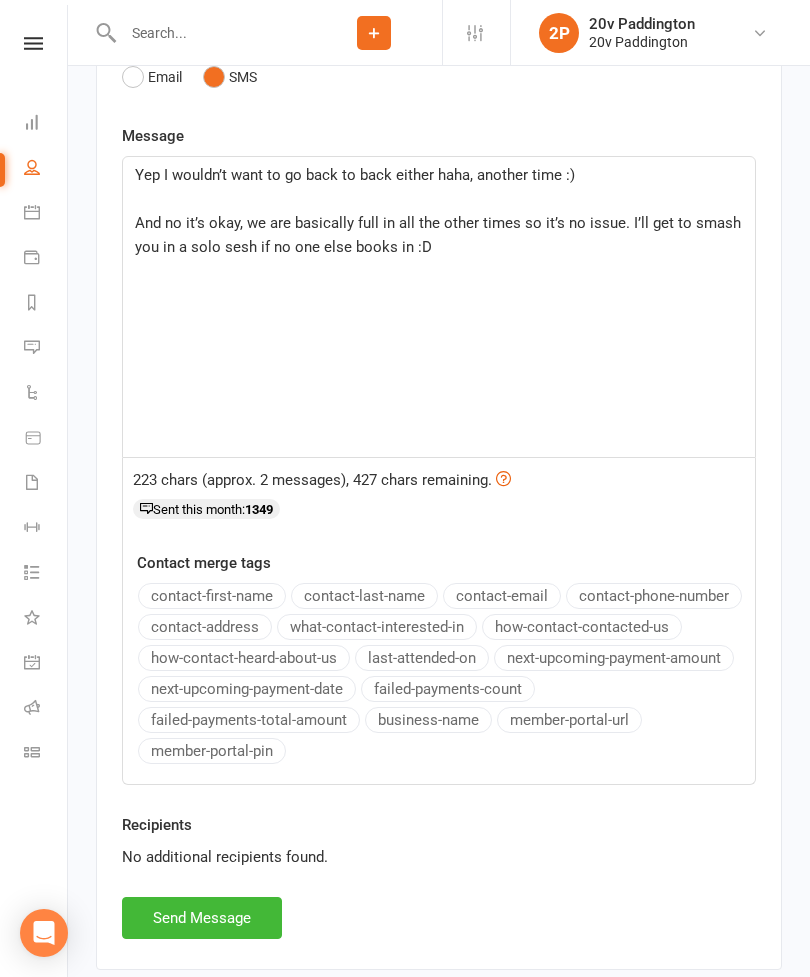 scroll, scrollTop: 2955, scrollLeft: 0, axis: vertical 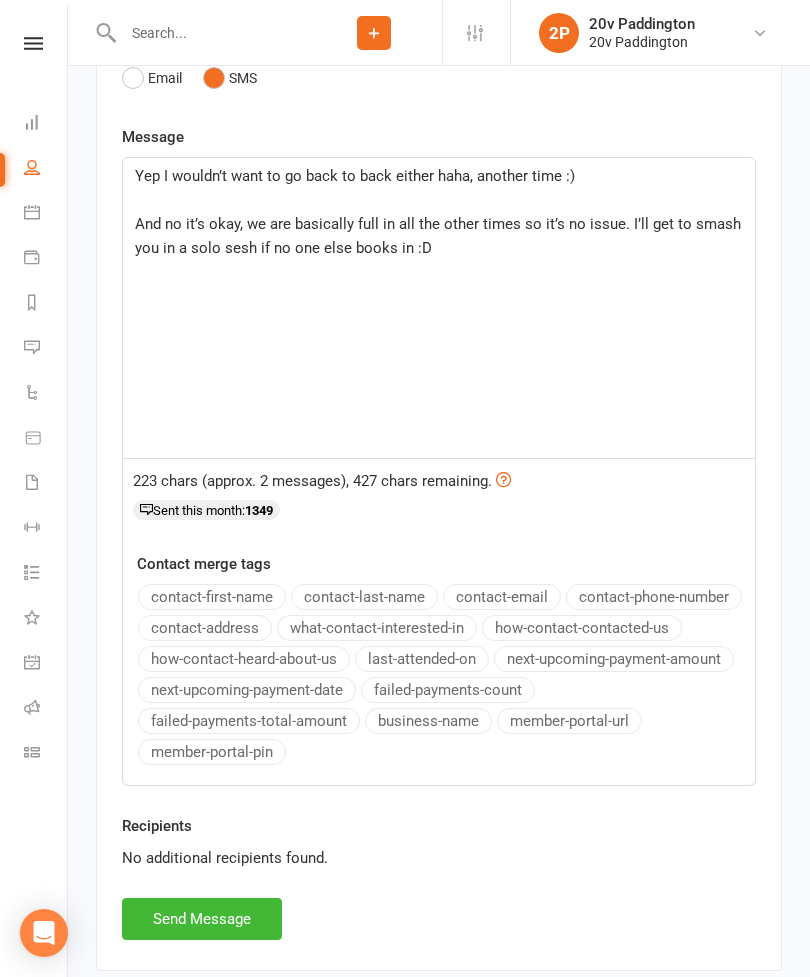 click on "And no it’s okay, we are basically full in all the other times so it’s no issue. I’ll get to smash you in a solo sesh if no one else books in :D" 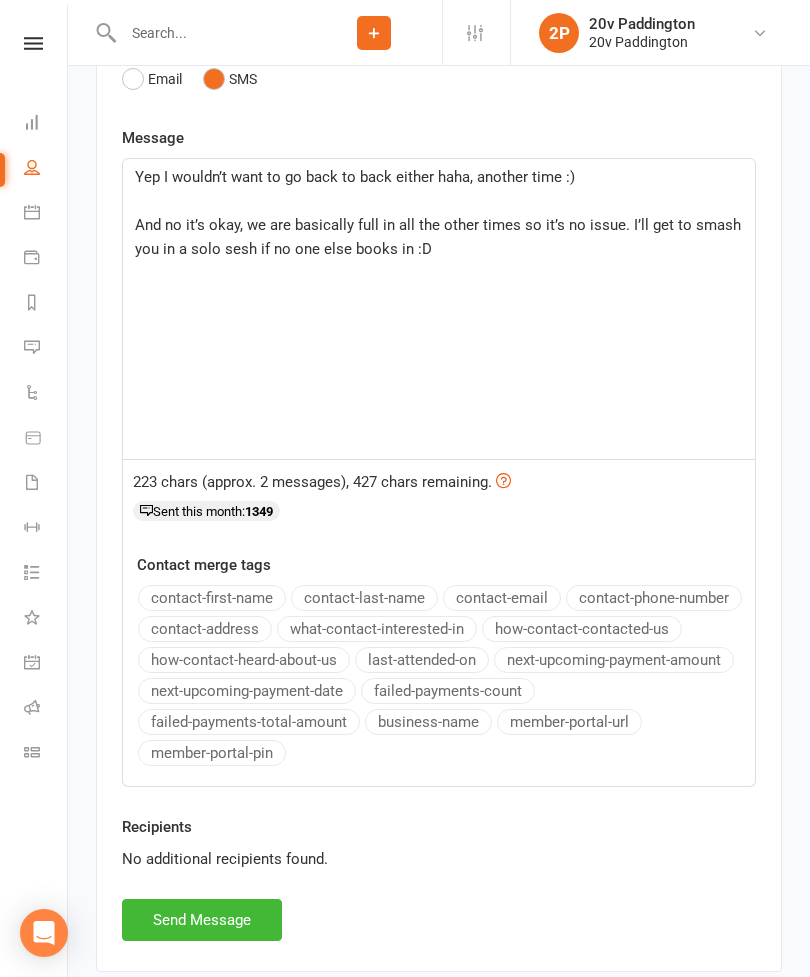 click on "Yep I wouldn’t want to go back to back either haha, another time :) ﻿ And no it’s okay, we are basically full in all the other times so it’s no issue. I’ll get to smash you in a solo sesh if no one else books in :D" 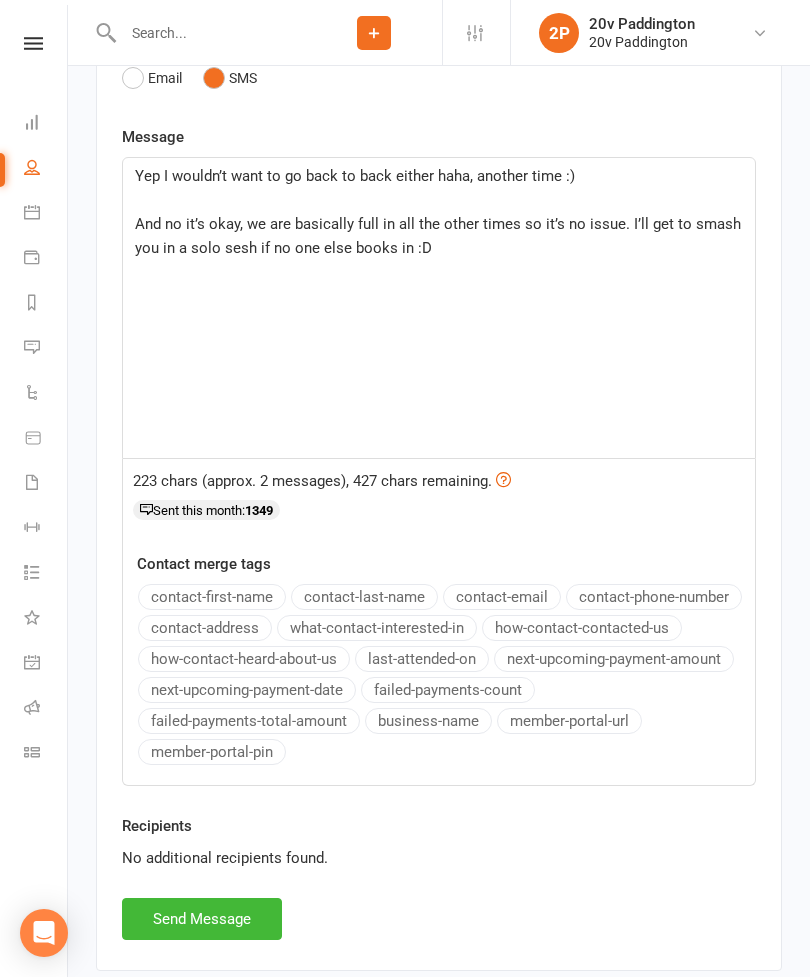click on "Send Message" at bounding box center [202, 919] 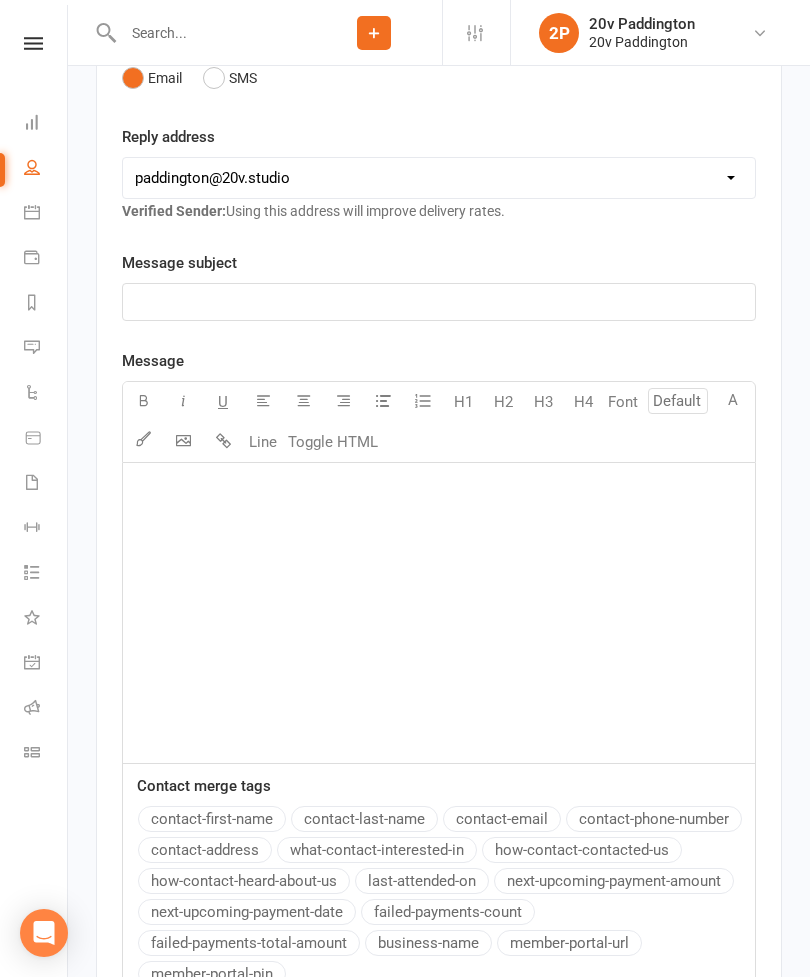 click on "Messages   2" at bounding box center [46, 349] 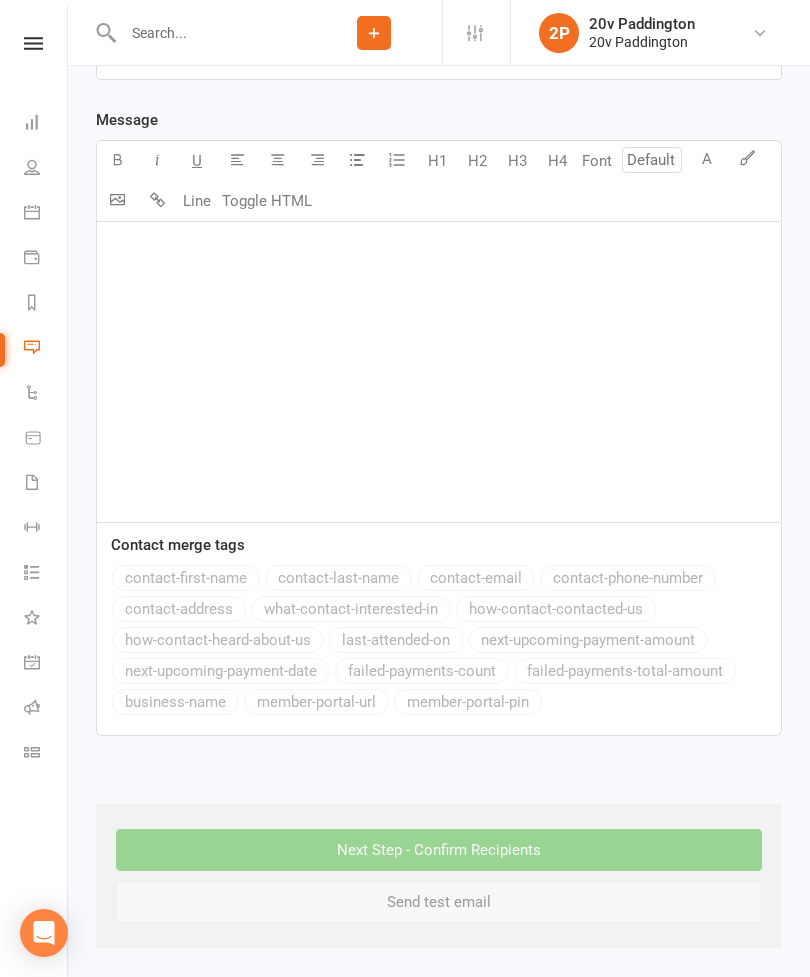 scroll, scrollTop: 0, scrollLeft: 0, axis: both 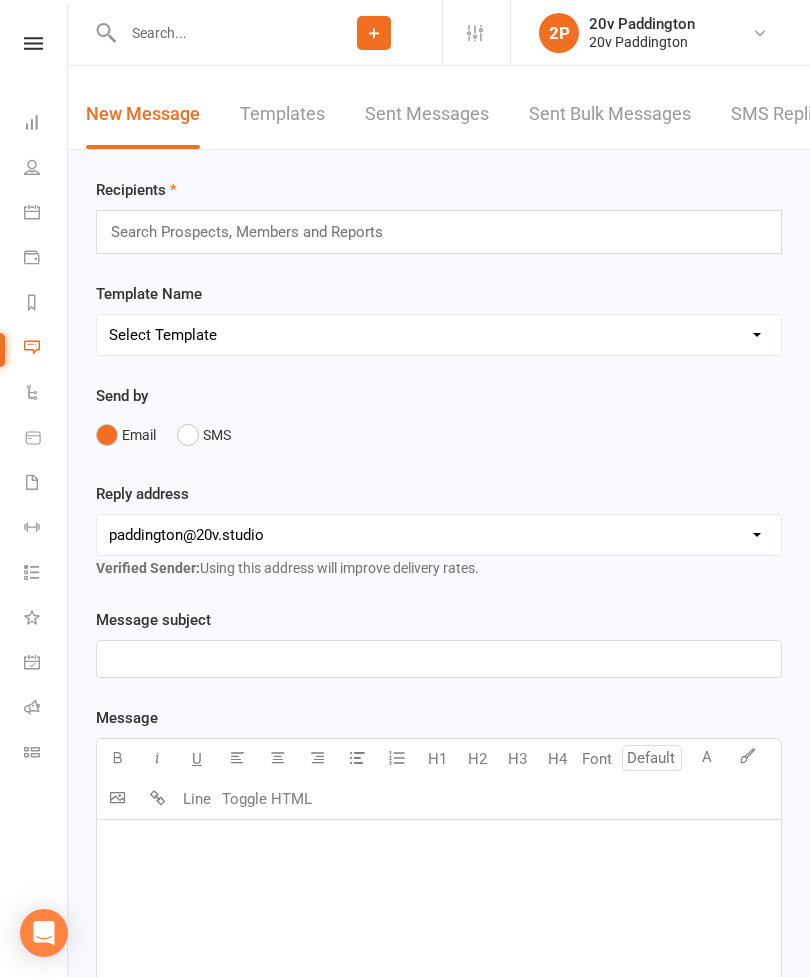 click on "SMS Replies  2" at bounding box center [791, 114] 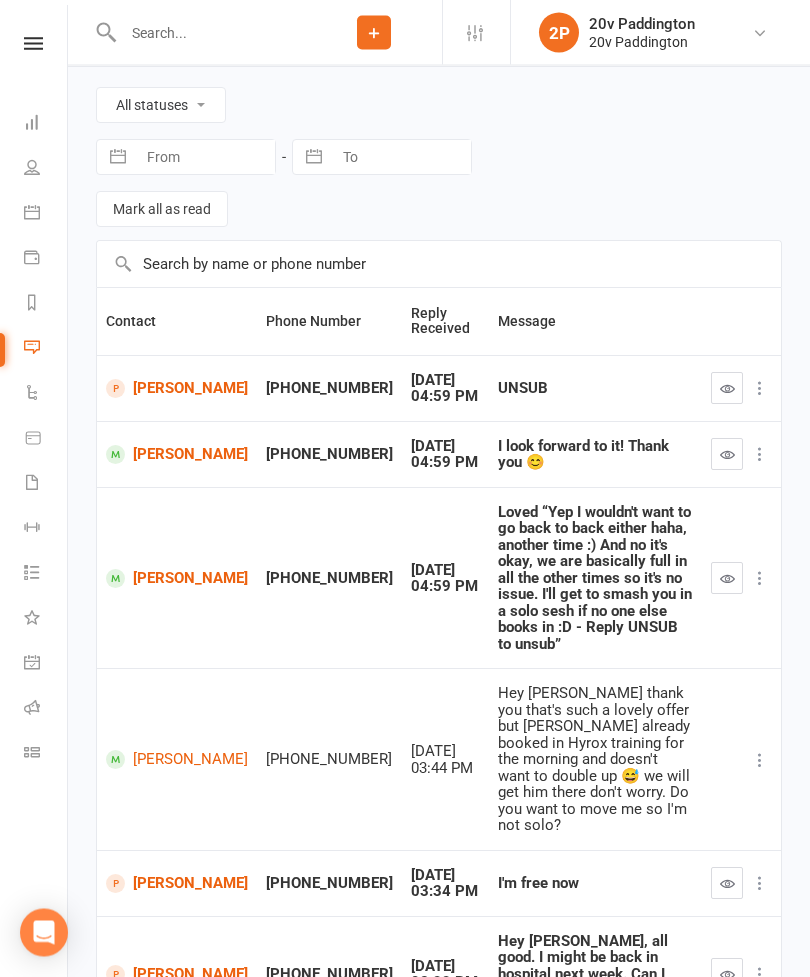 scroll, scrollTop: 69, scrollLeft: 0, axis: vertical 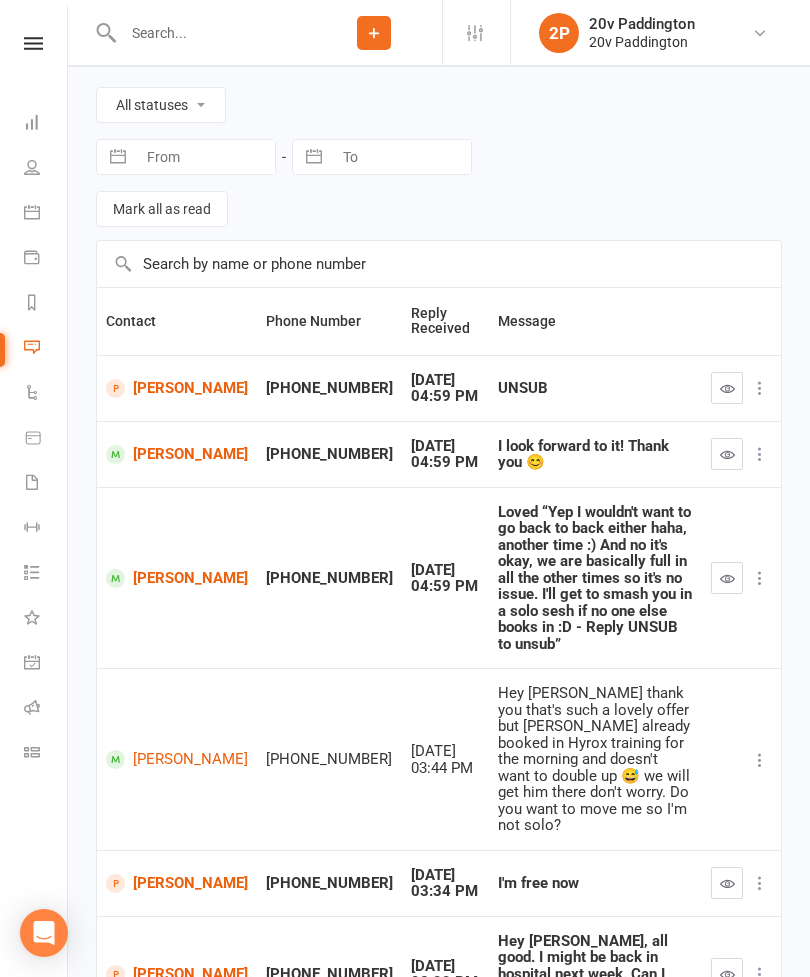 click at bounding box center [727, 578] 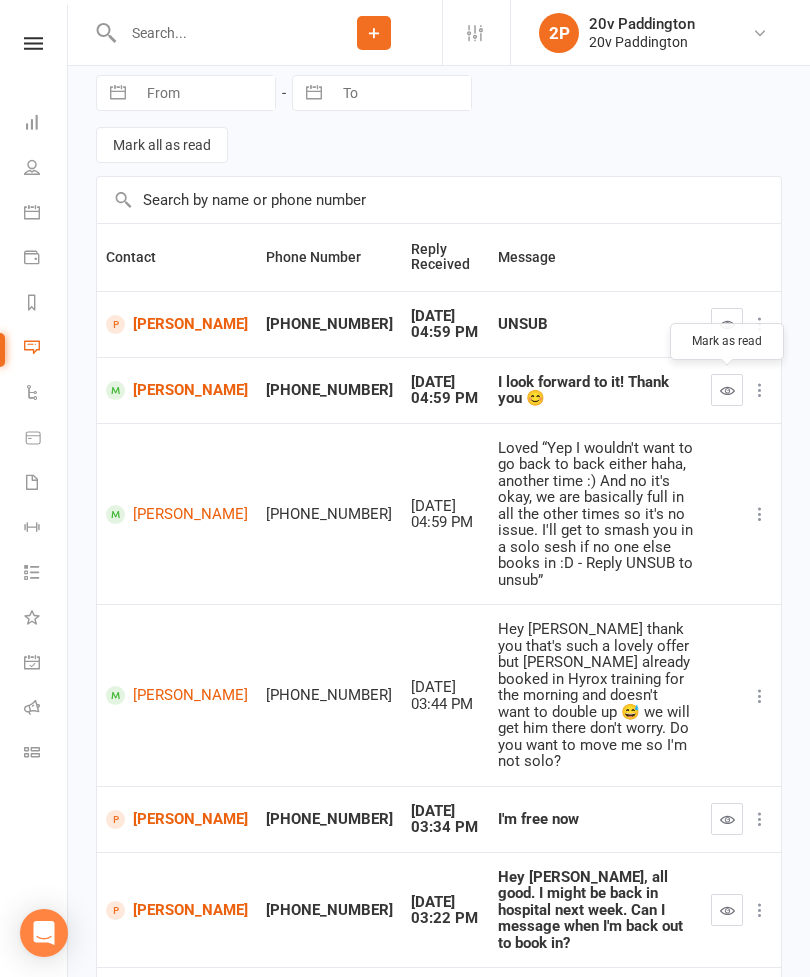 click at bounding box center (727, 390) 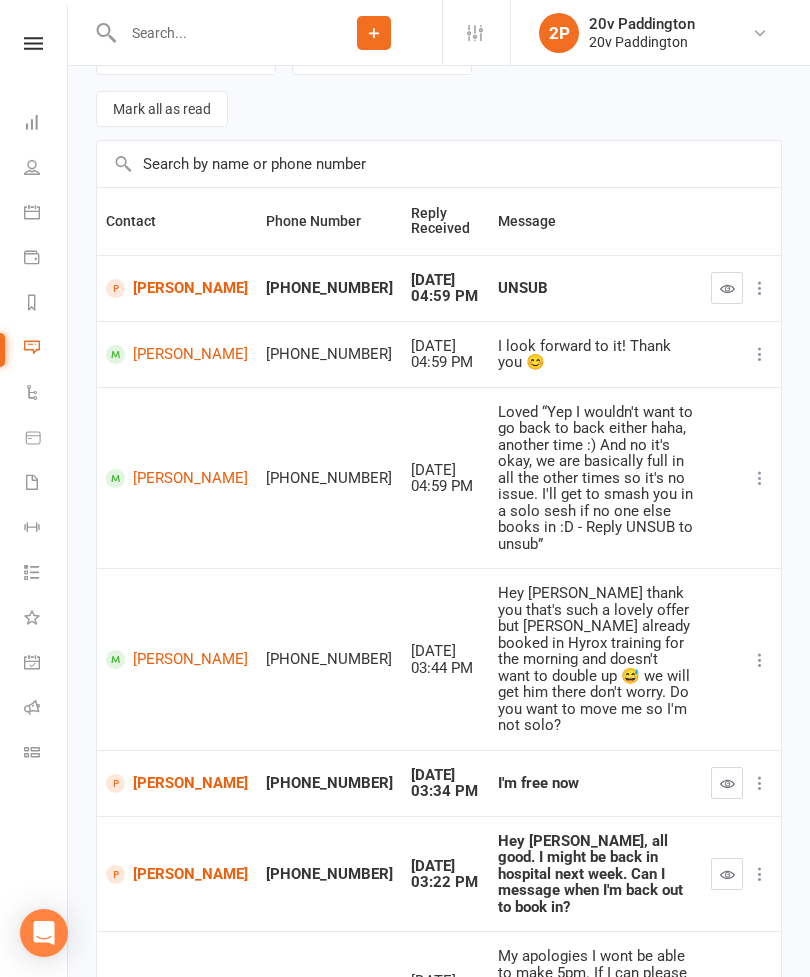 scroll, scrollTop: 0, scrollLeft: 0, axis: both 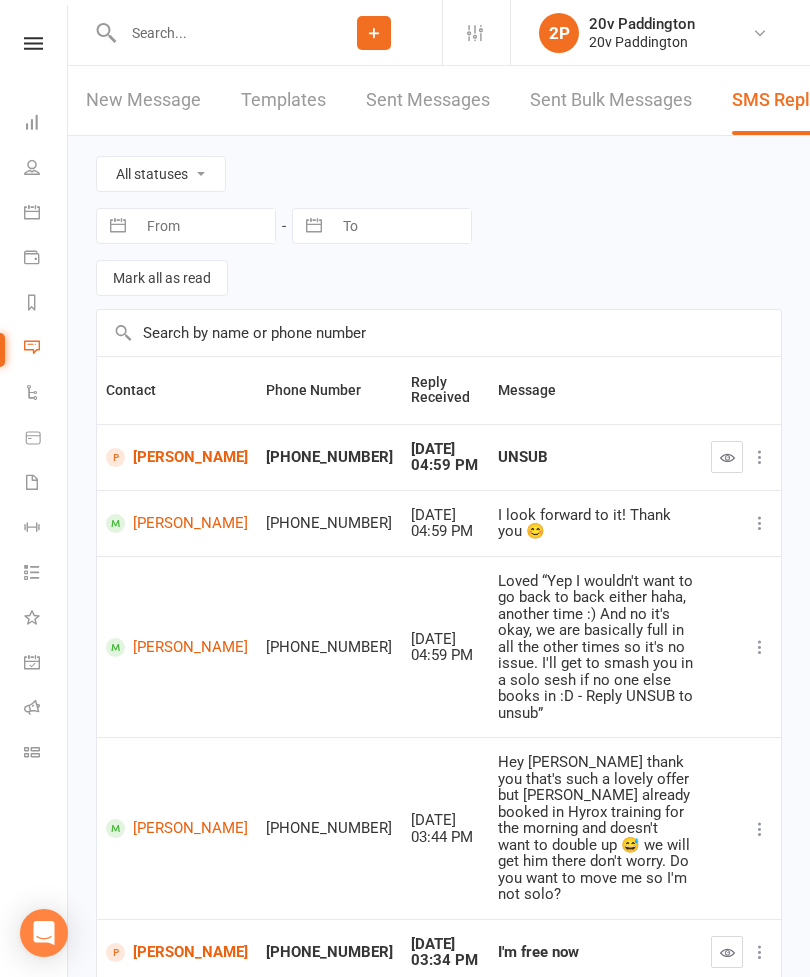 click at bounding box center [32, 347] 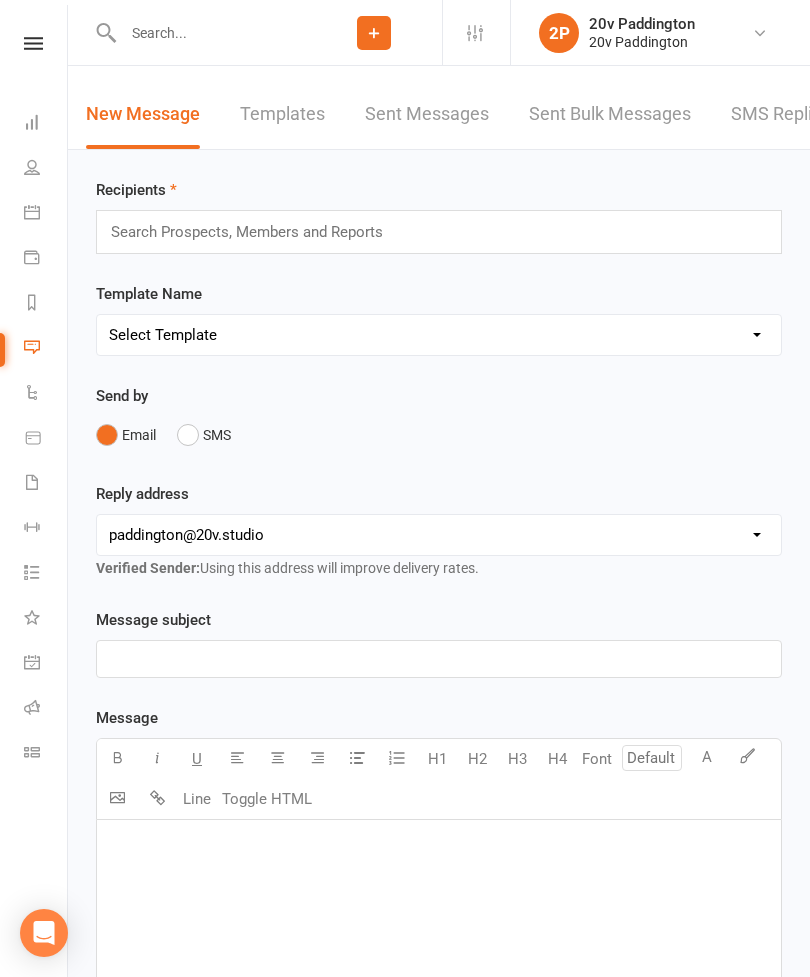 click on "SMS Replies" at bounding box center (781, 114) 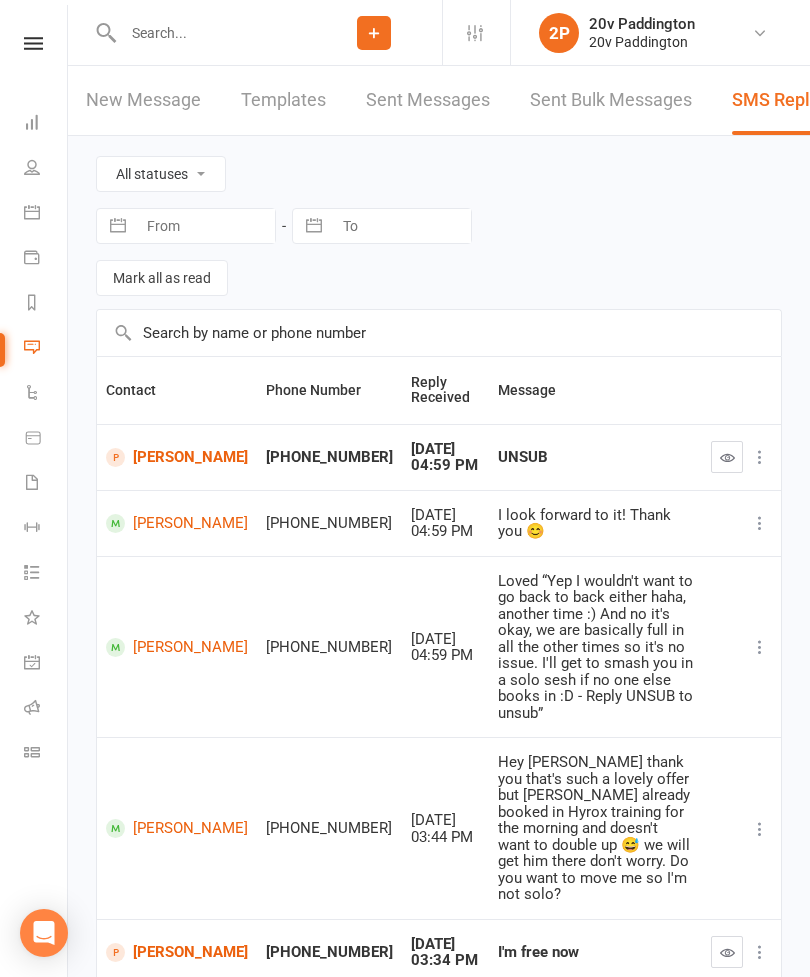 click at bounding box center (727, 457) 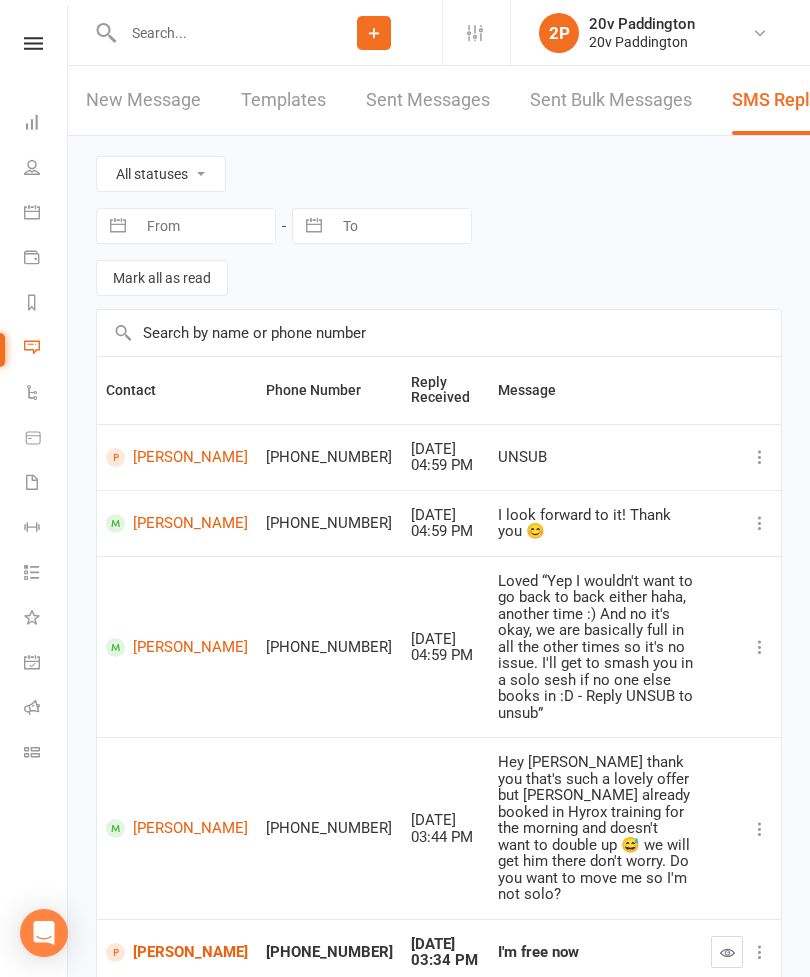 click on "[PERSON_NAME]" at bounding box center [177, 457] 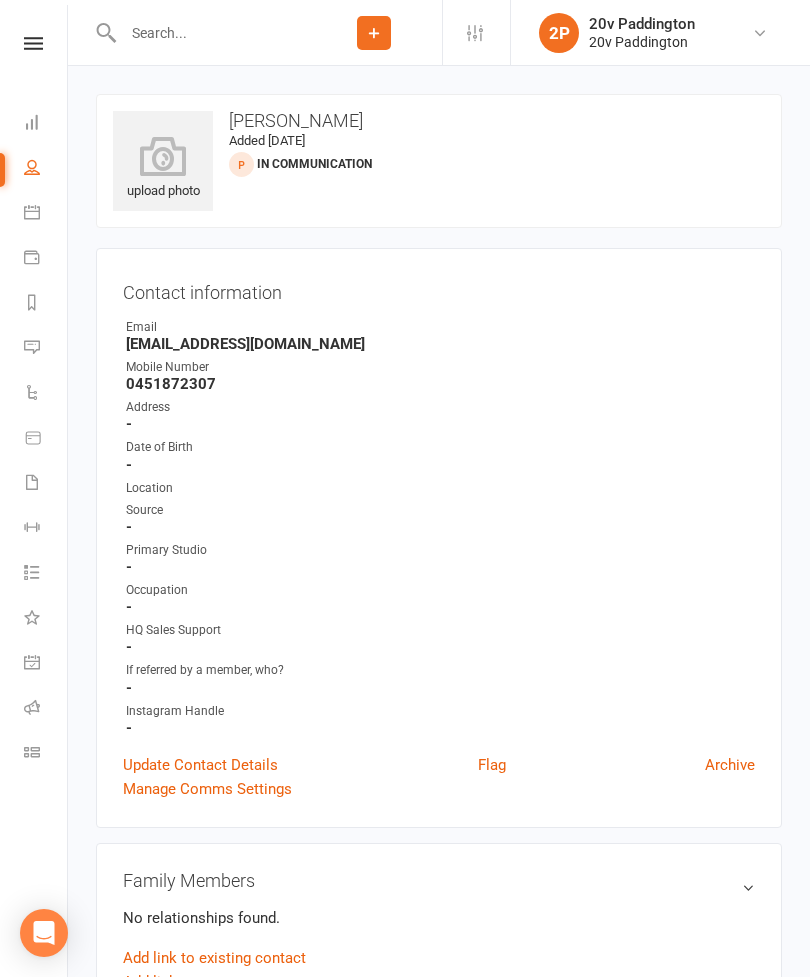 click at bounding box center (32, 167) 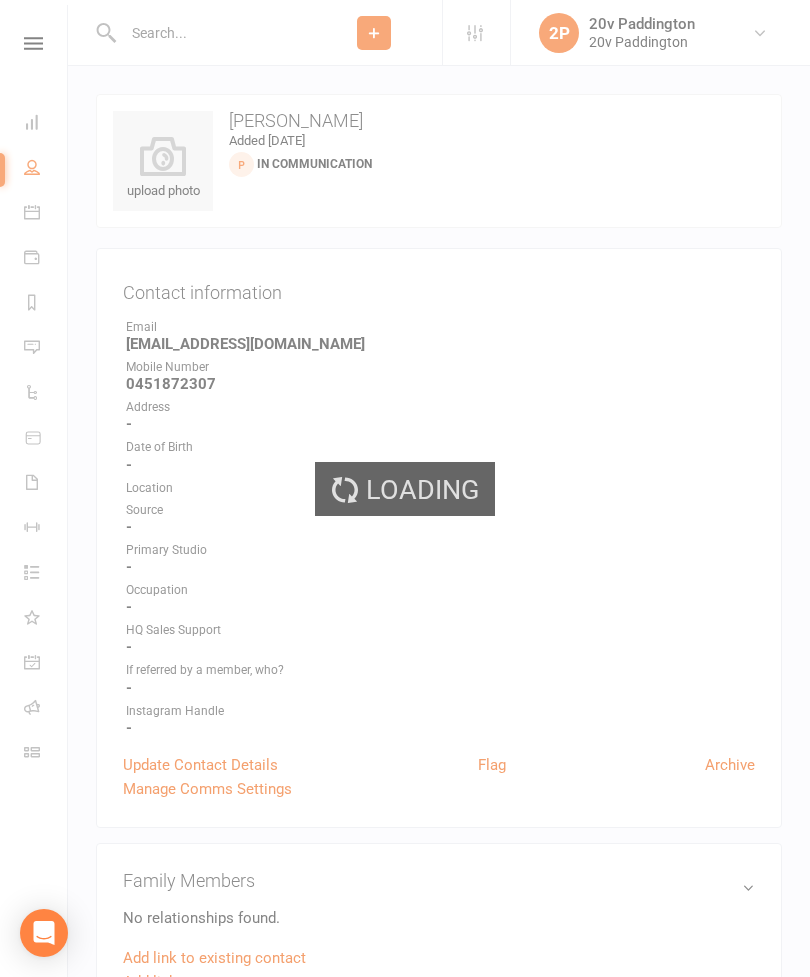 select on "100" 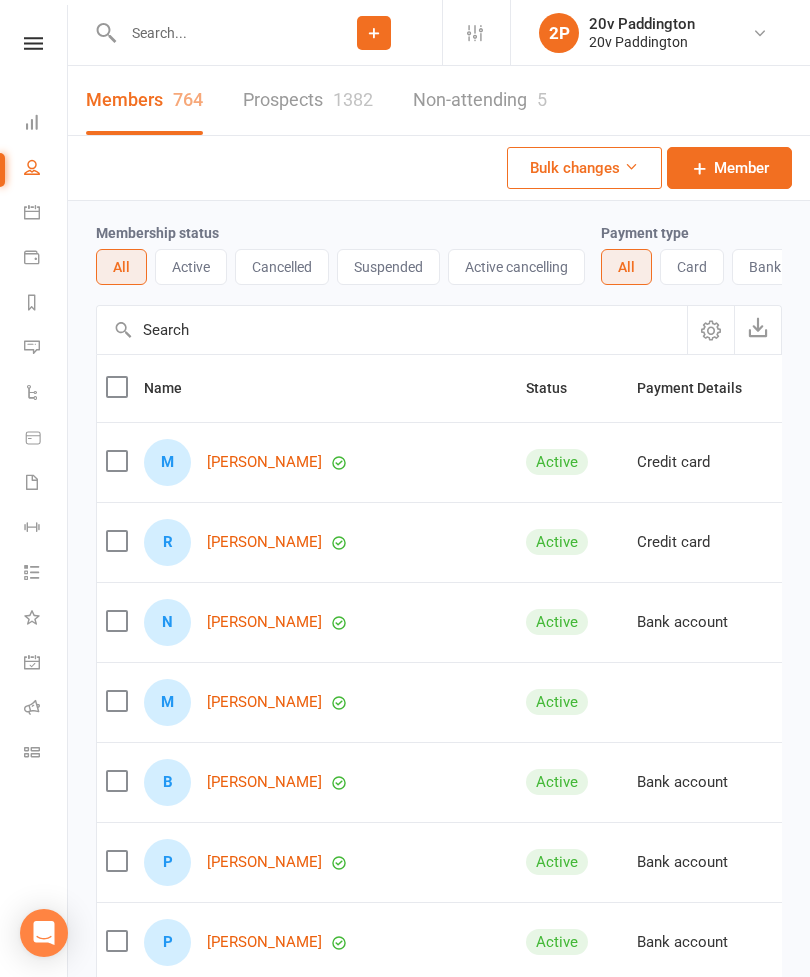 click on "Calendar" at bounding box center [46, 214] 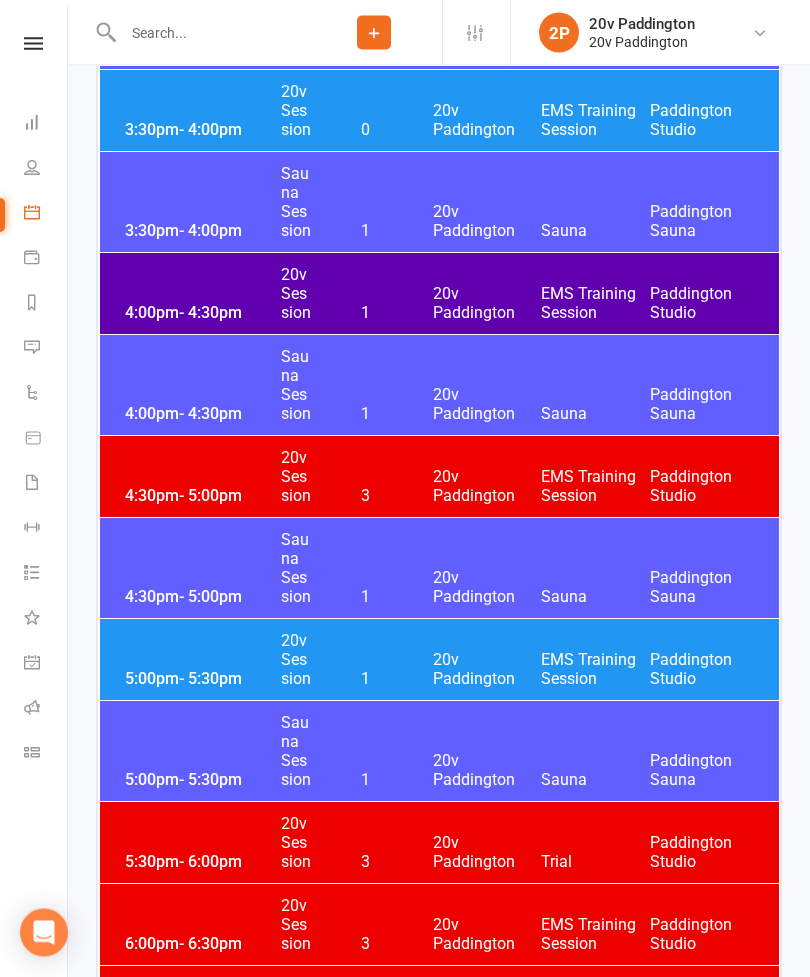 click on "20v Paddington" at bounding box center (487, 670) 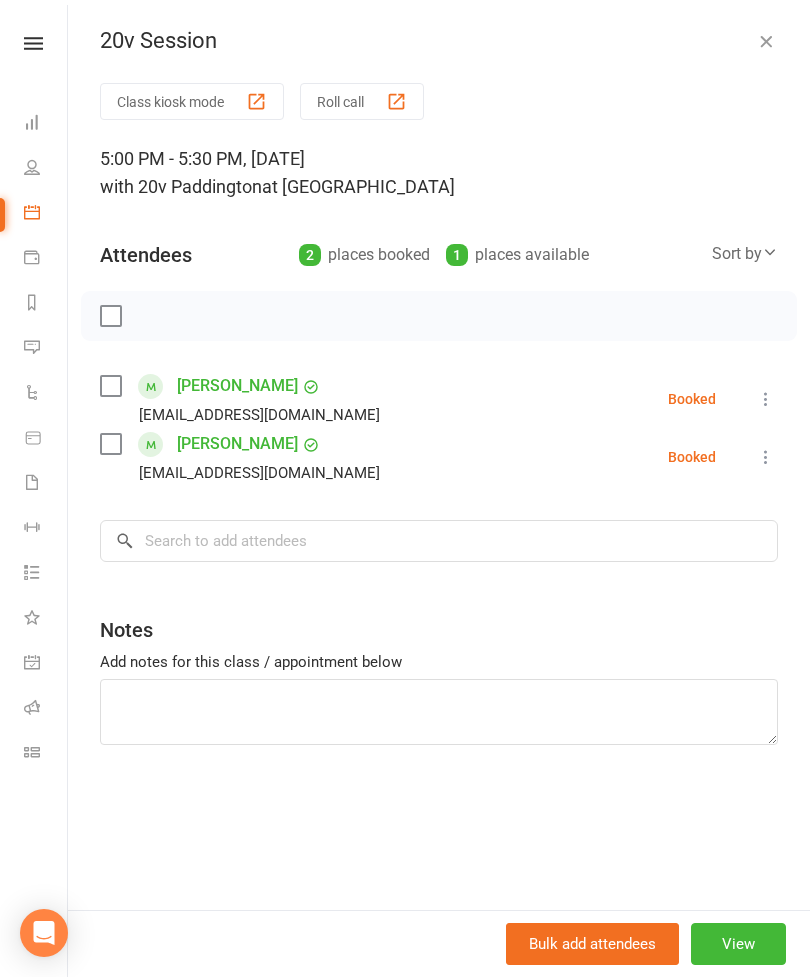 click on "[PERSON_NAME]" at bounding box center [237, 444] 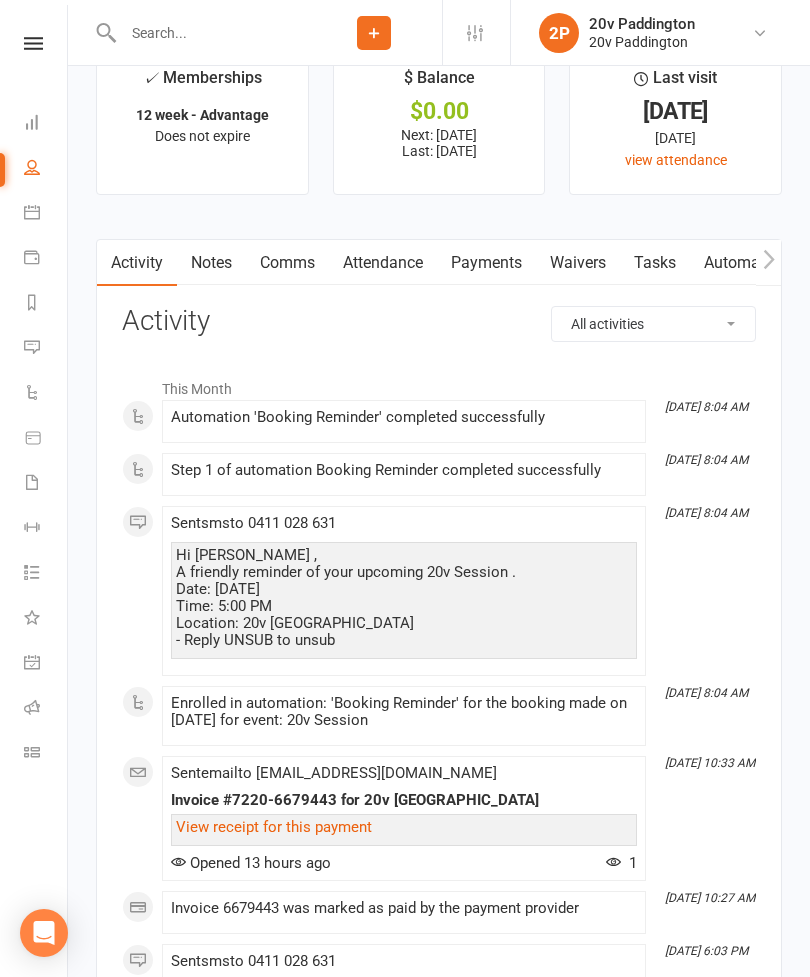 scroll, scrollTop: 2540, scrollLeft: 0, axis: vertical 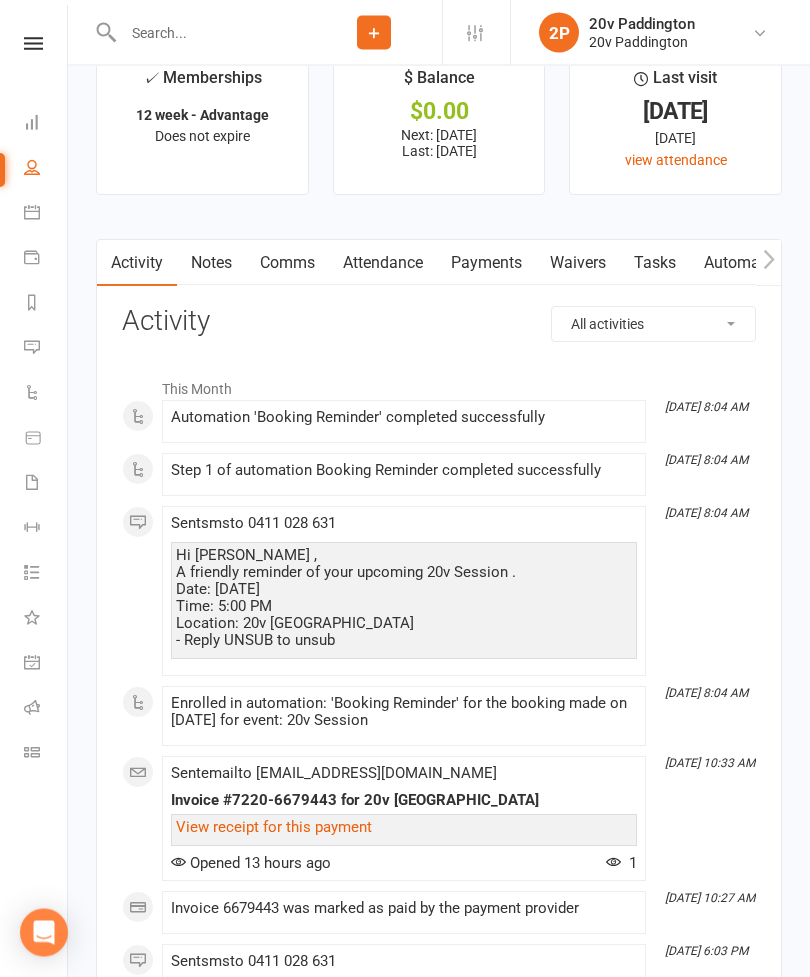 click on "Comms" at bounding box center (287, 264) 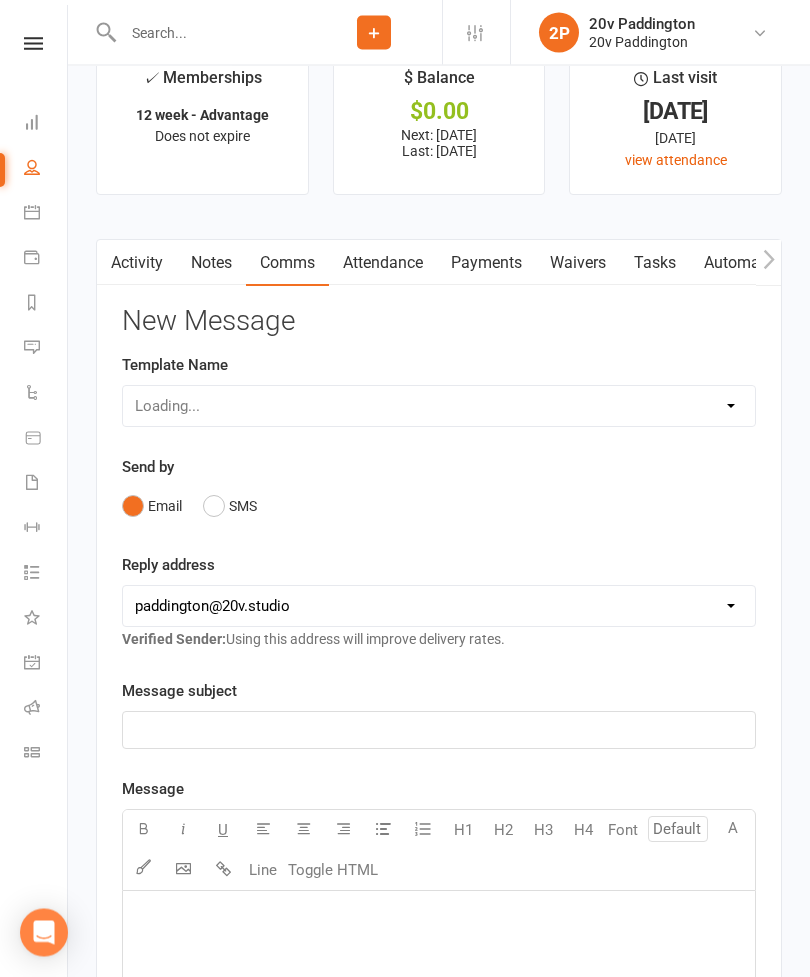 scroll, scrollTop: 2541, scrollLeft: 0, axis: vertical 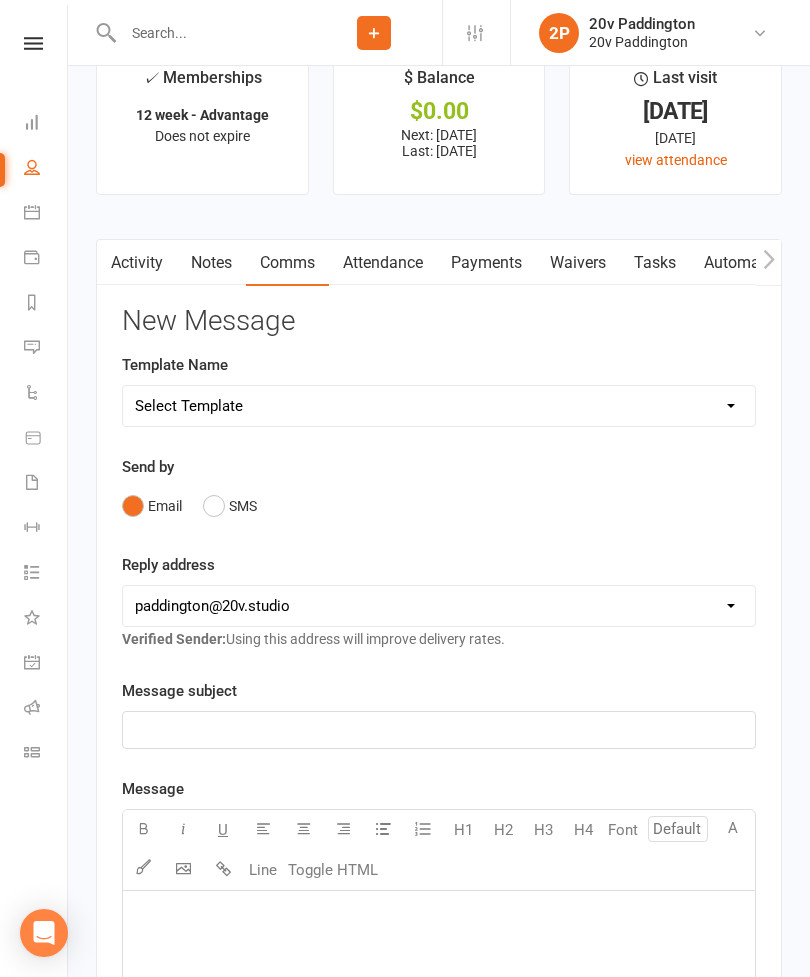 click on "SMS" at bounding box center (230, 506) 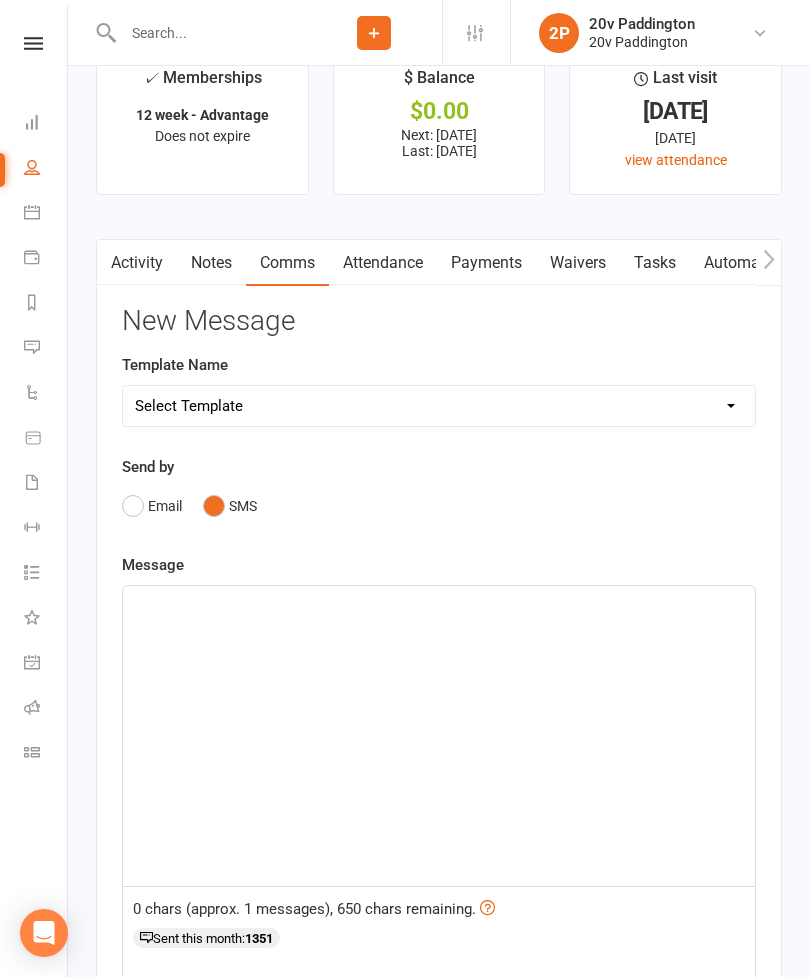click on "﻿" 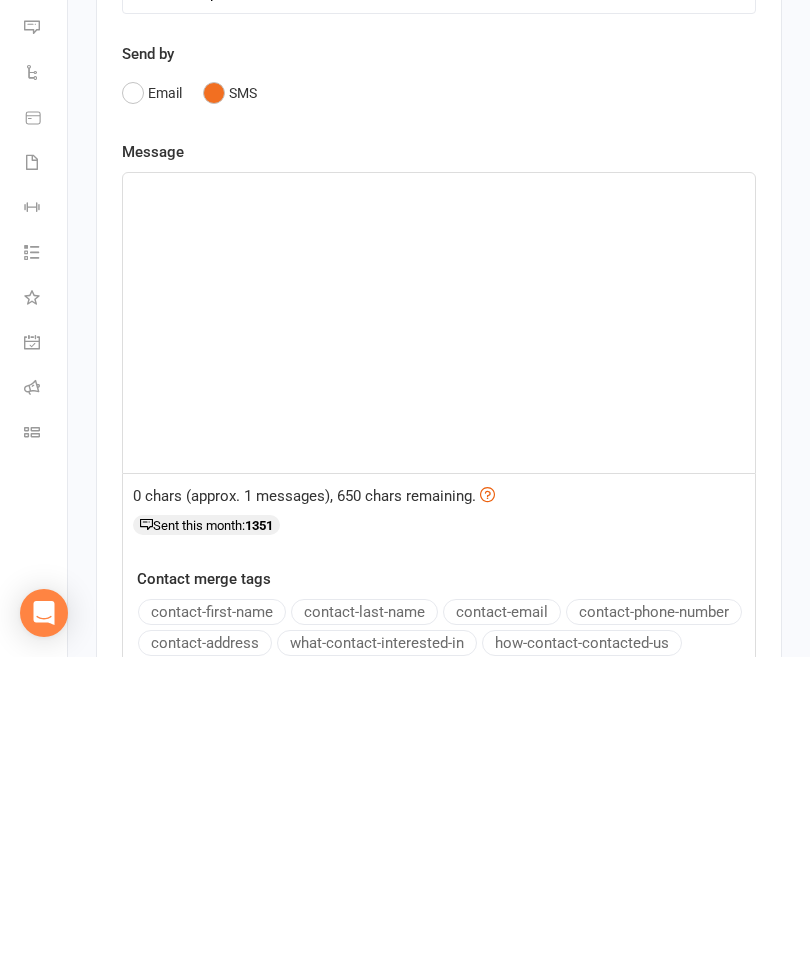 type 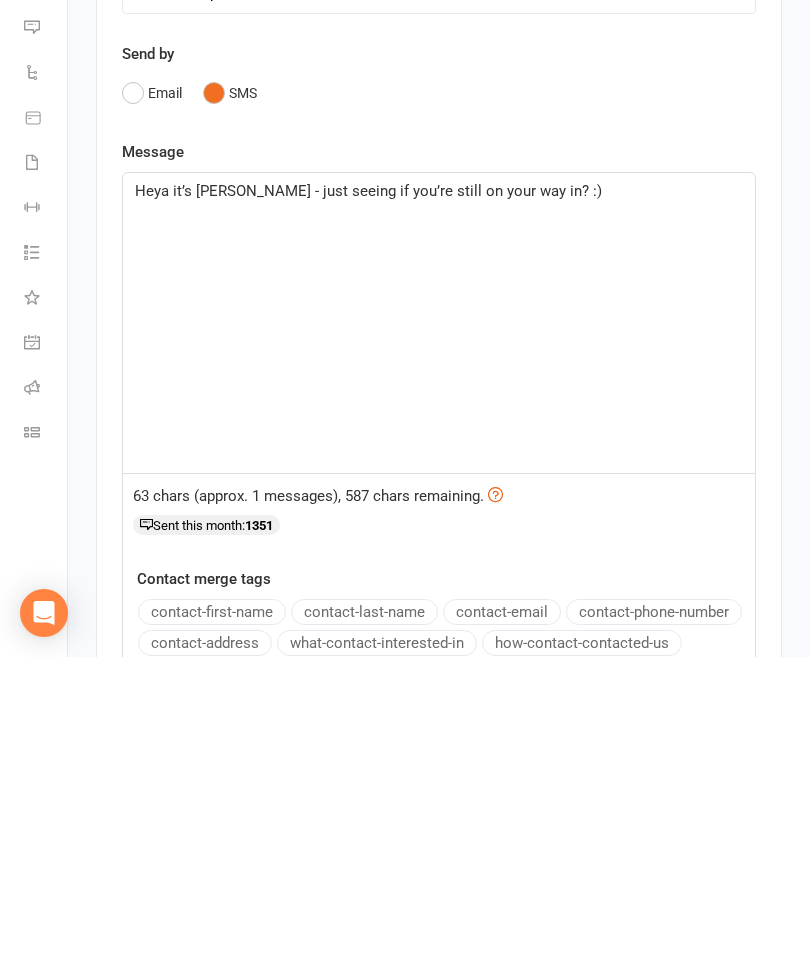 scroll, scrollTop: 2954, scrollLeft: 0, axis: vertical 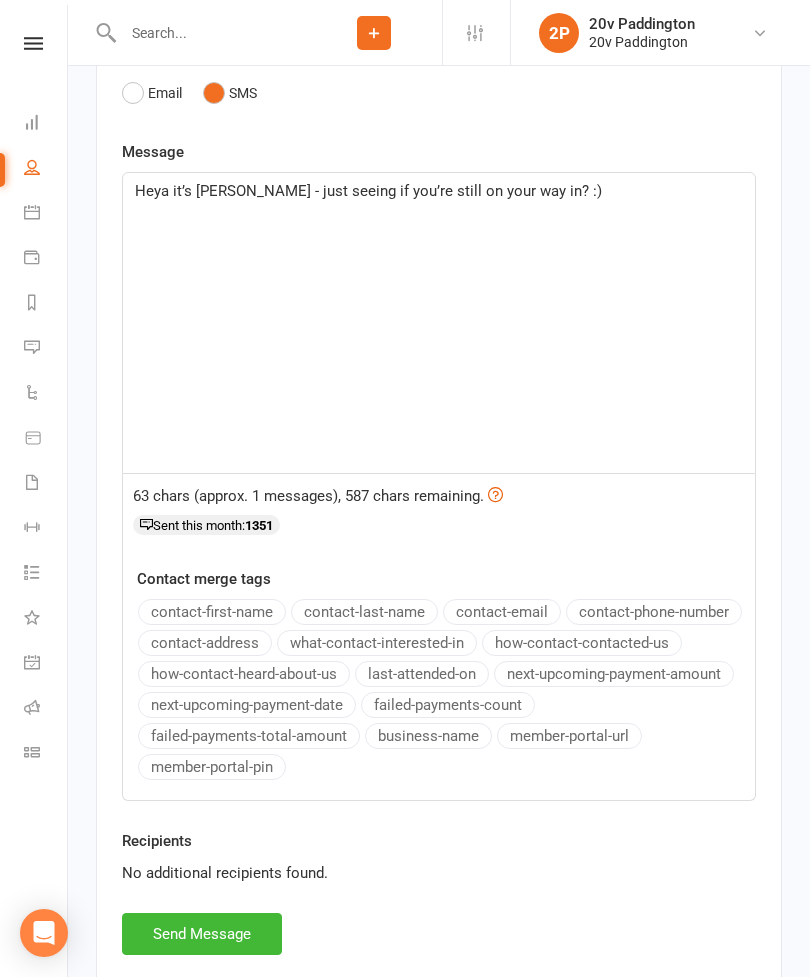 click on "Send Message" at bounding box center [202, 934] 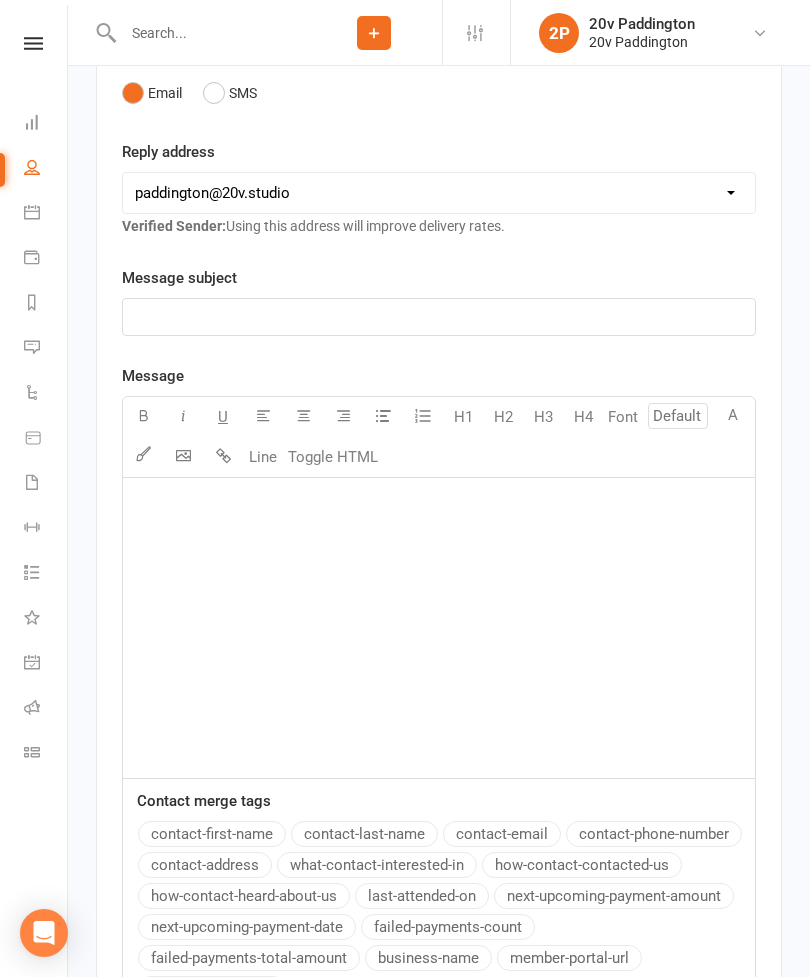 click on "Messages   -1" at bounding box center (46, 349) 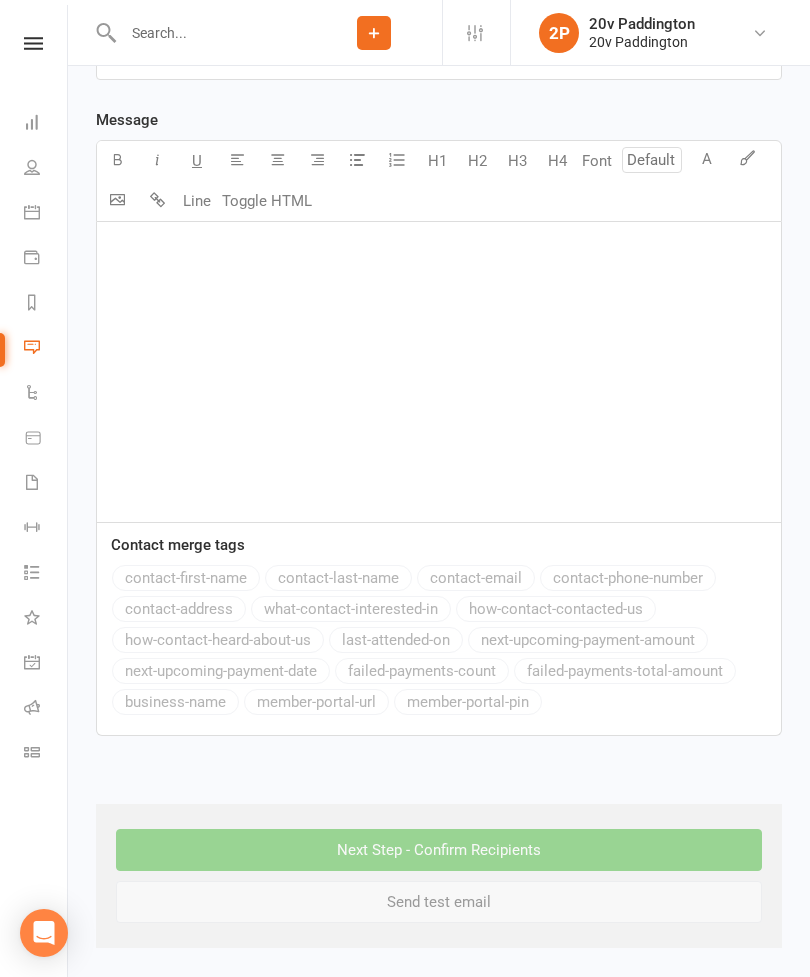 scroll, scrollTop: 0, scrollLeft: 0, axis: both 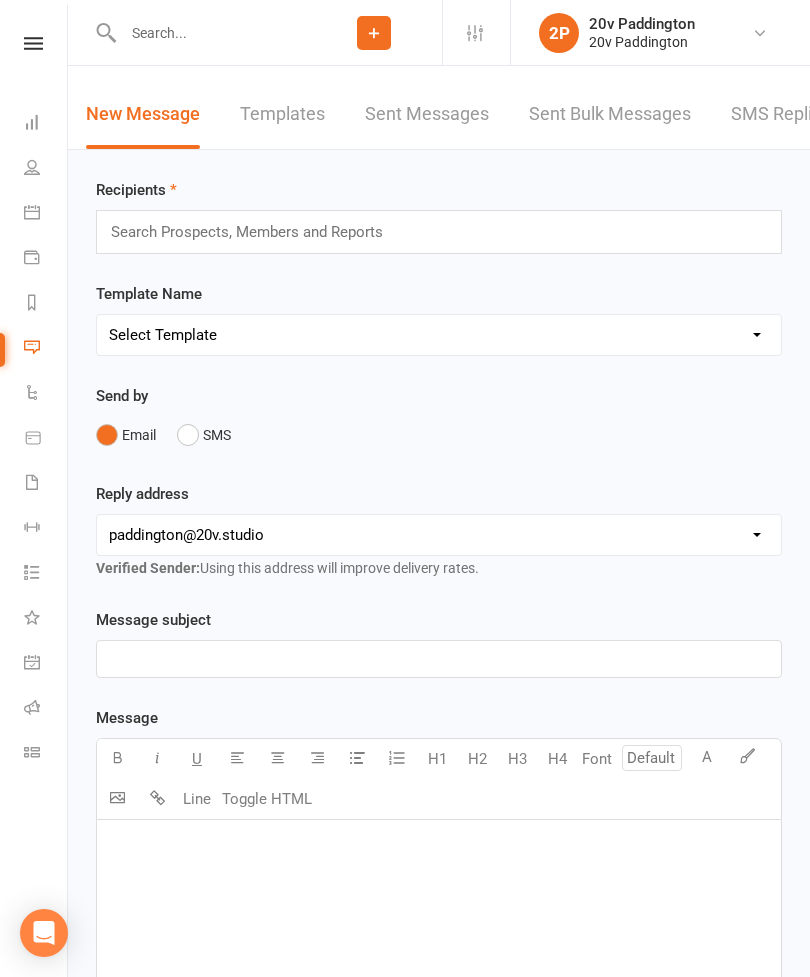 click on "SMS Replies  -1" at bounding box center (793, 114) 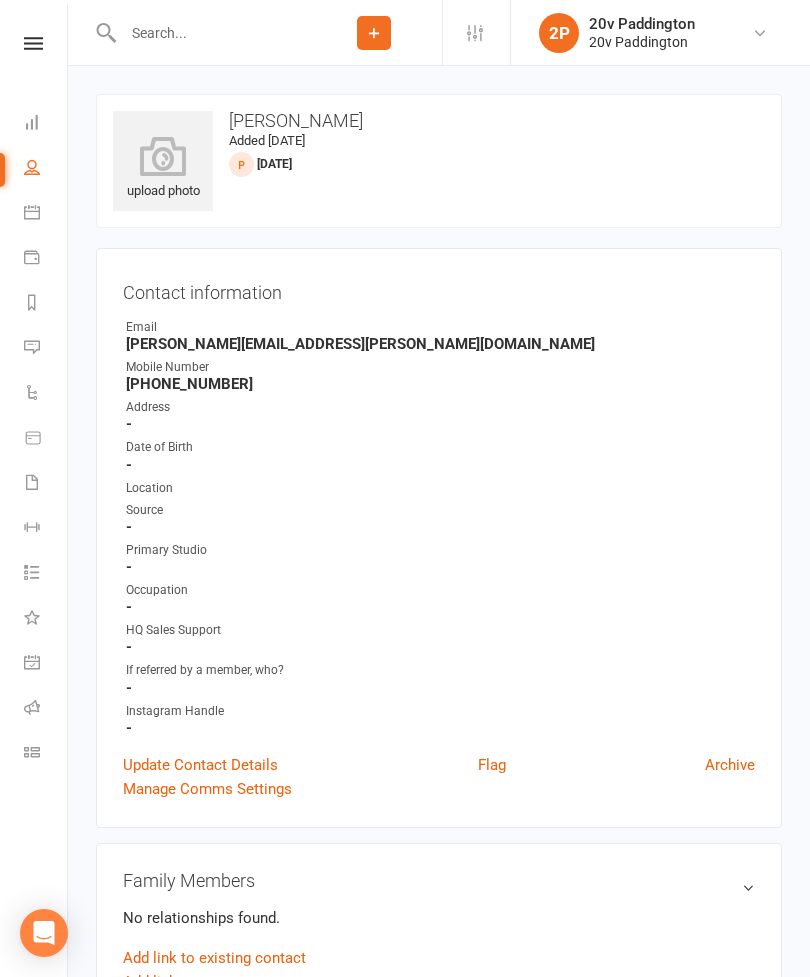 scroll, scrollTop: 0, scrollLeft: 0, axis: both 